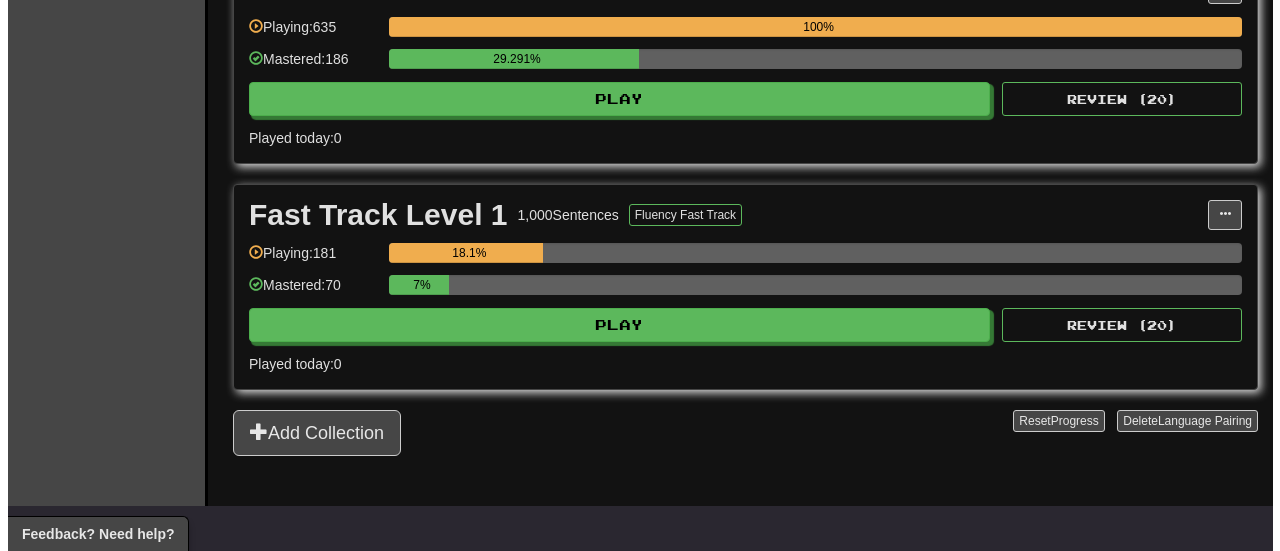 scroll, scrollTop: 402, scrollLeft: 0, axis: vertical 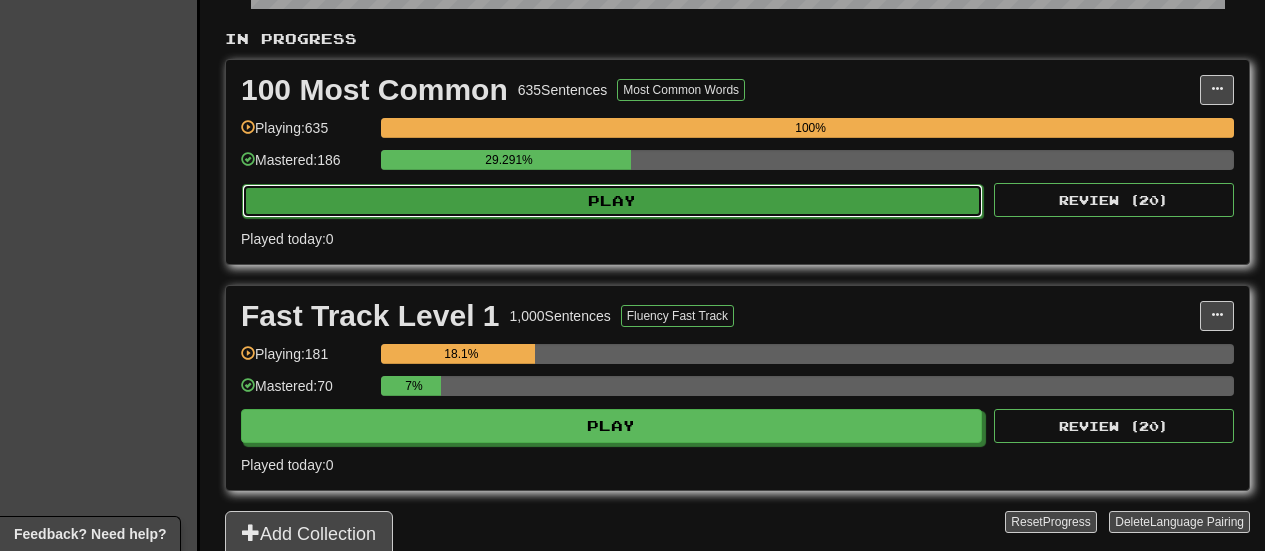 click on "Play" at bounding box center [612, 201] 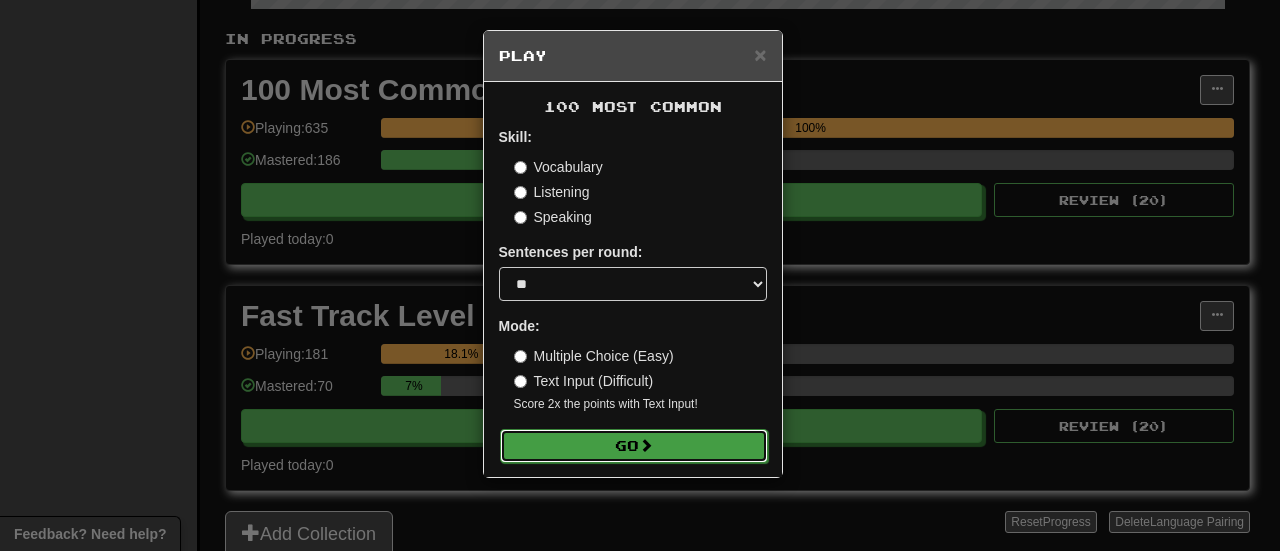 click on "Go" at bounding box center (634, 446) 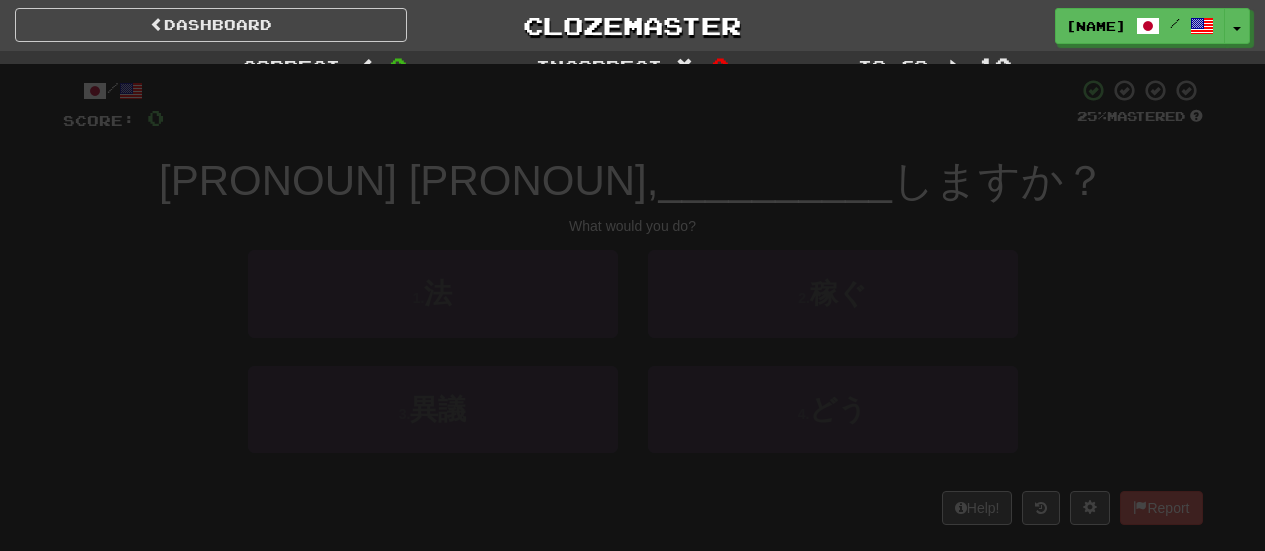 scroll, scrollTop: 0, scrollLeft: 0, axis: both 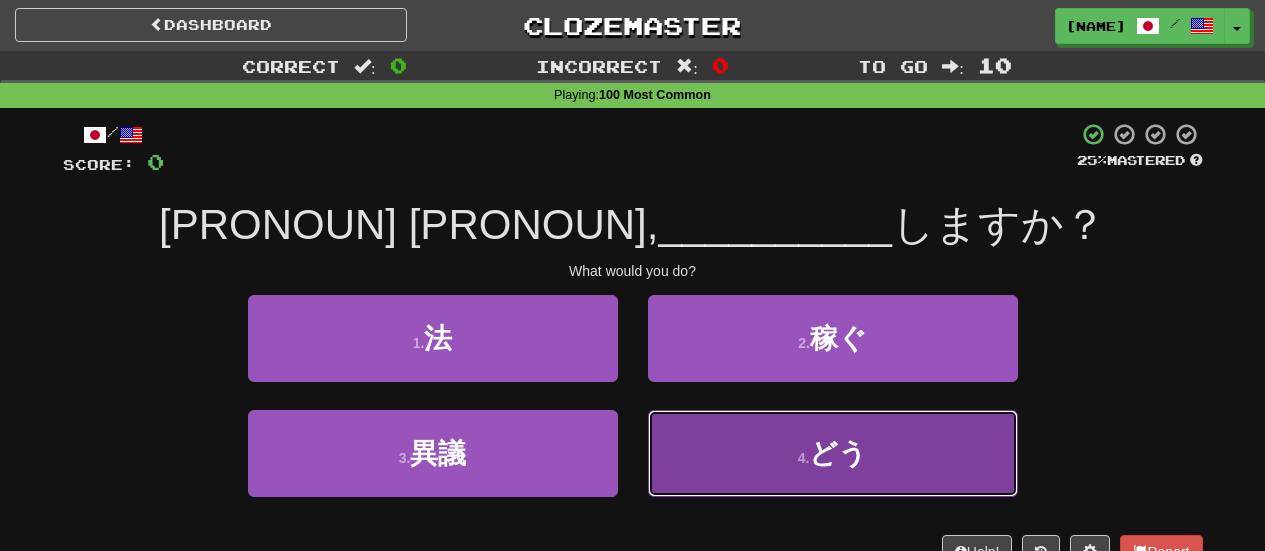 click on "4 .  どう" at bounding box center (833, 453) 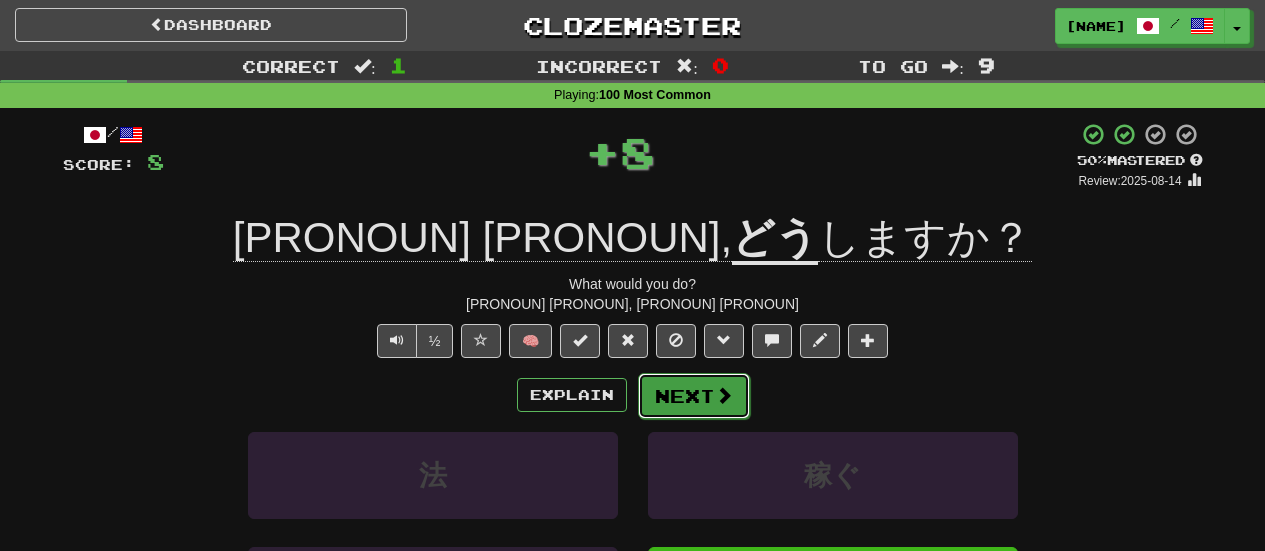 click at bounding box center (724, 395) 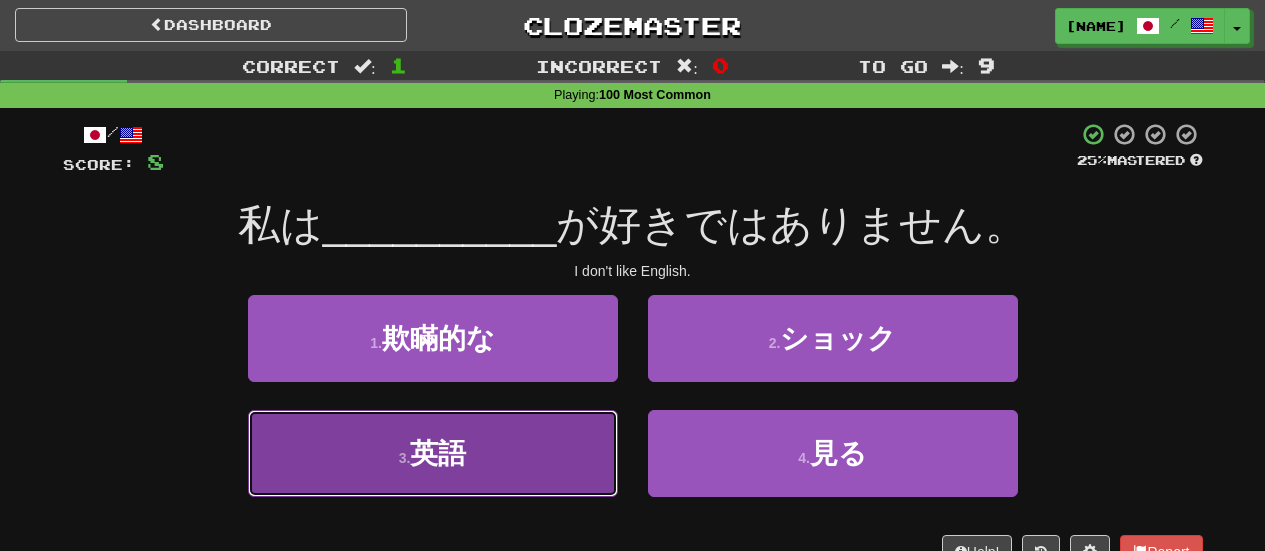 click on "3 .  英語" at bounding box center (433, 453) 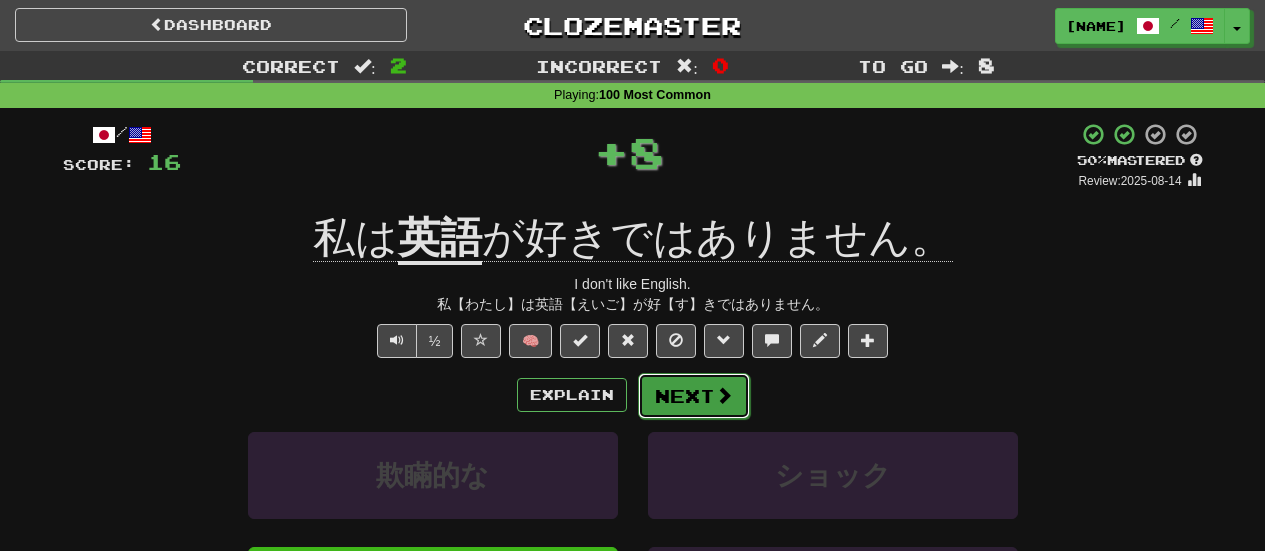 click at bounding box center [724, 395] 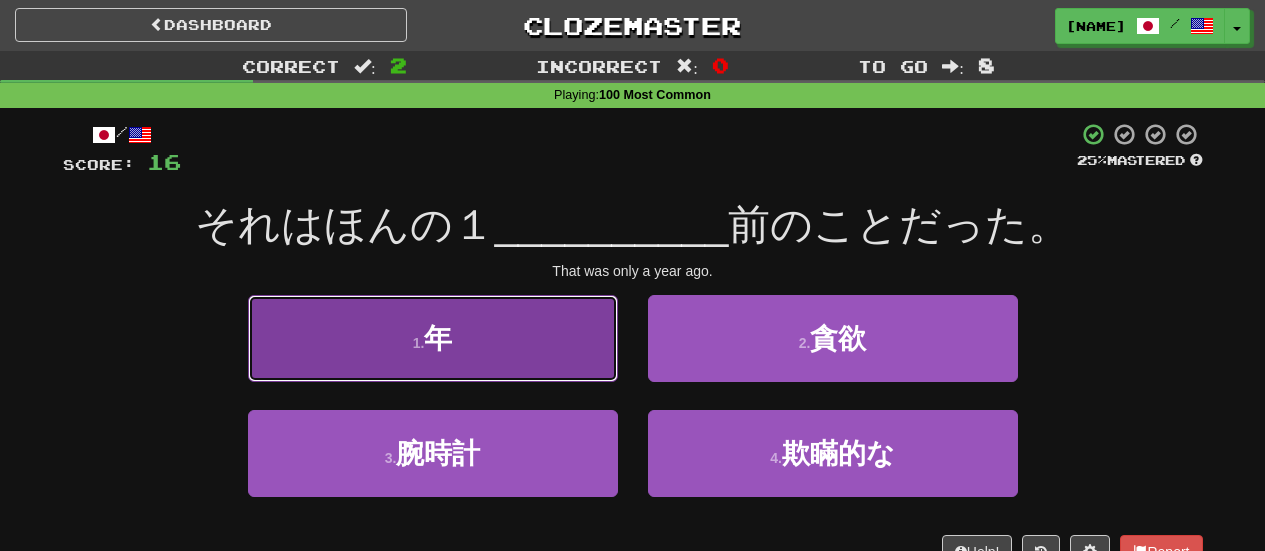 click on "1 .  年" at bounding box center [433, 338] 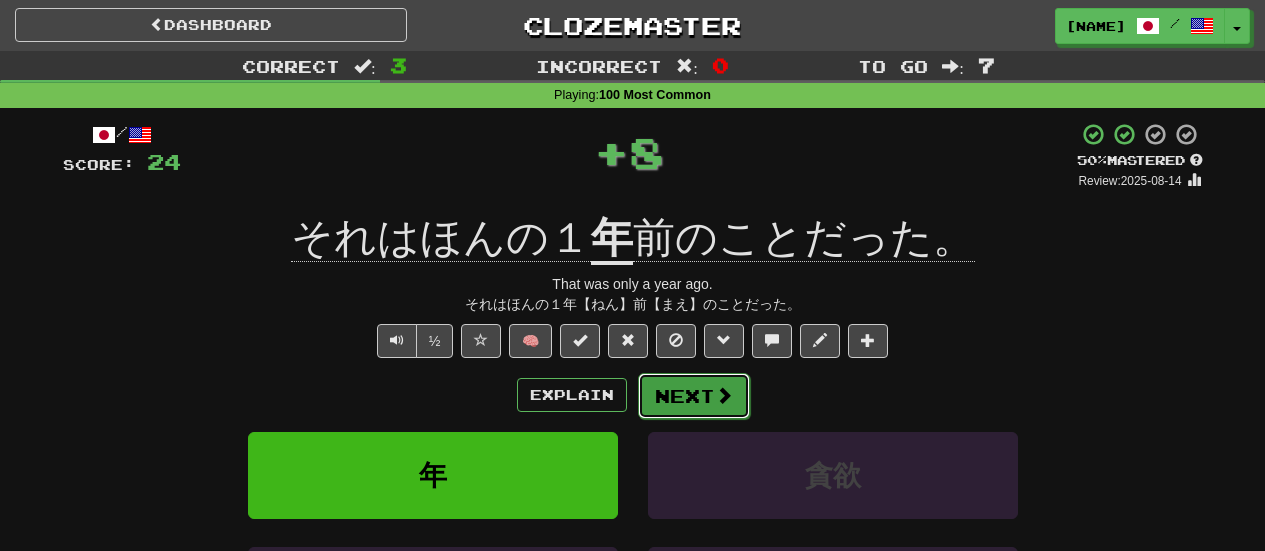 click on "Next" at bounding box center [694, 396] 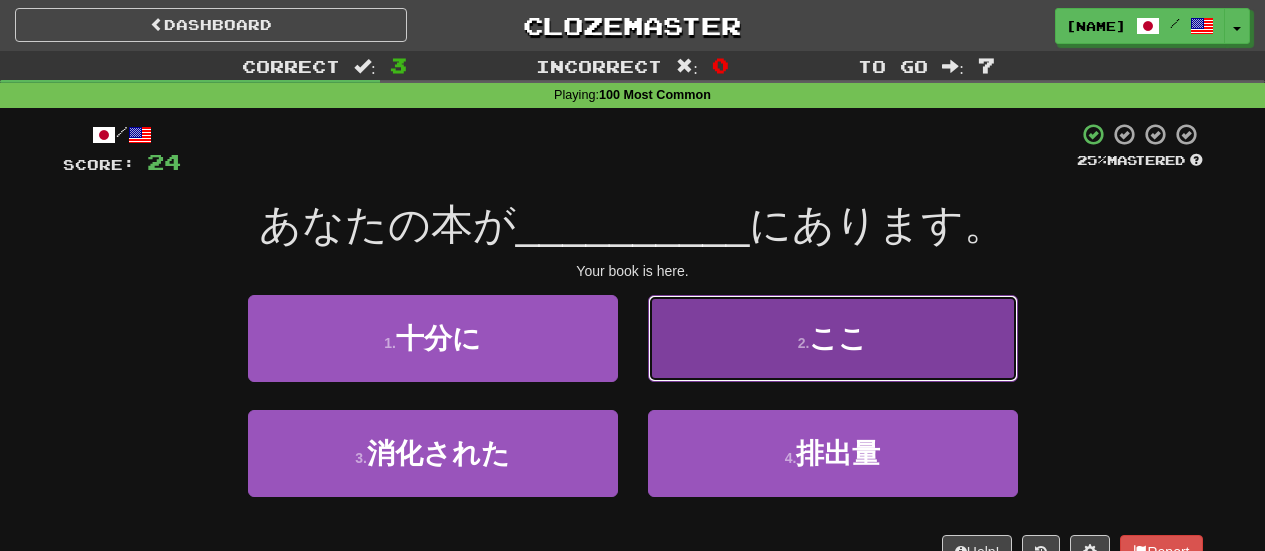 click on "2 .  ここ" at bounding box center [833, 338] 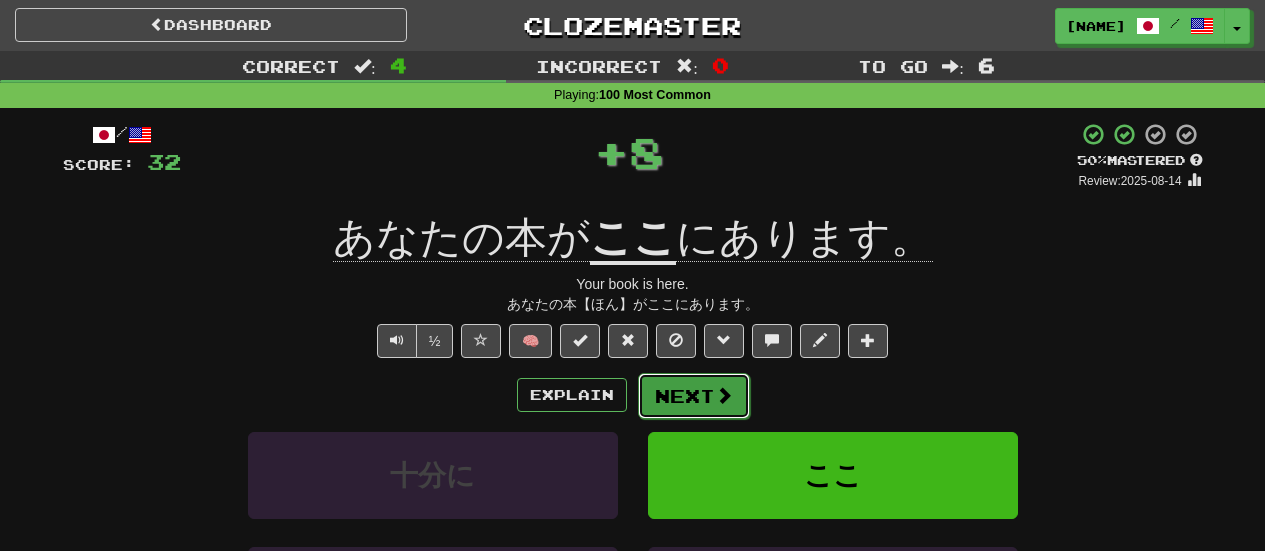 click on "Next" at bounding box center [694, 396] 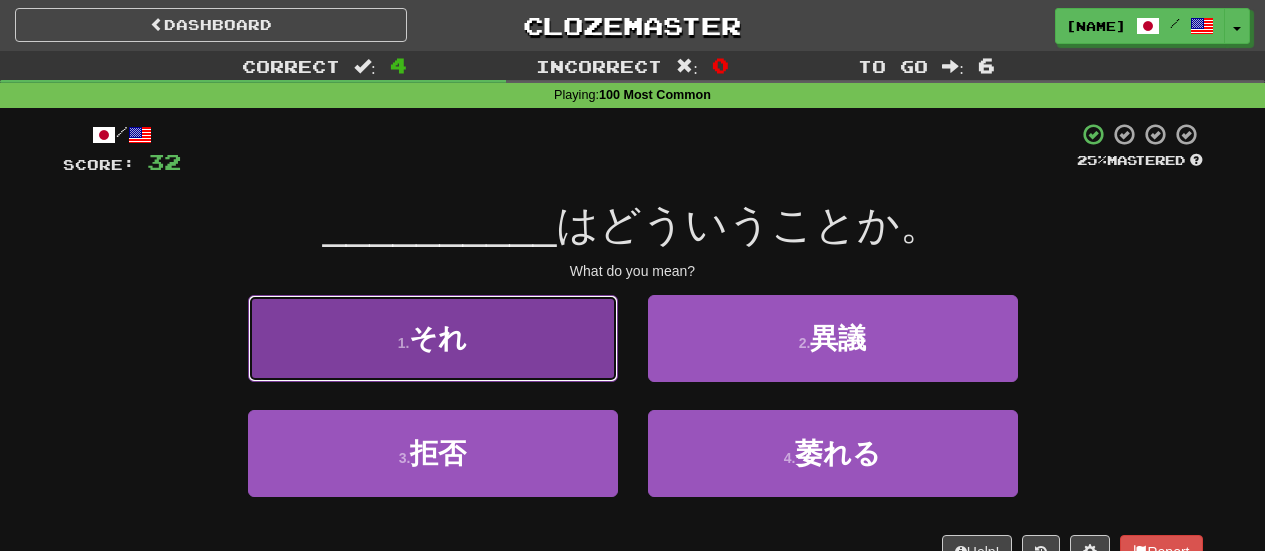 click on "1 .  それ" at bounding box center [433, 338] 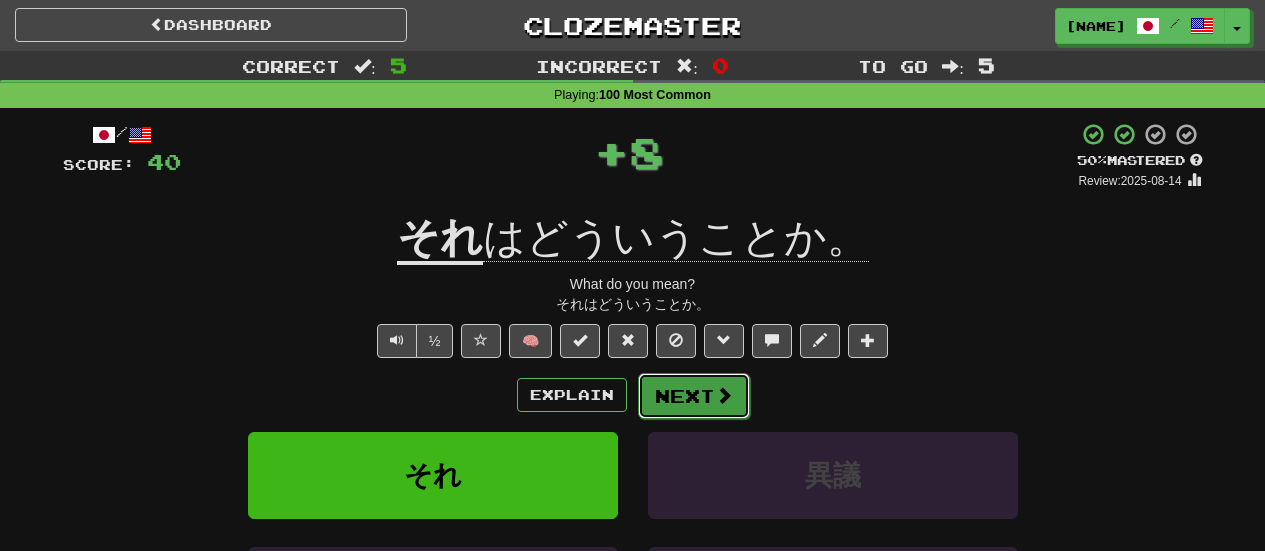 click at bounding box center (724, 395) 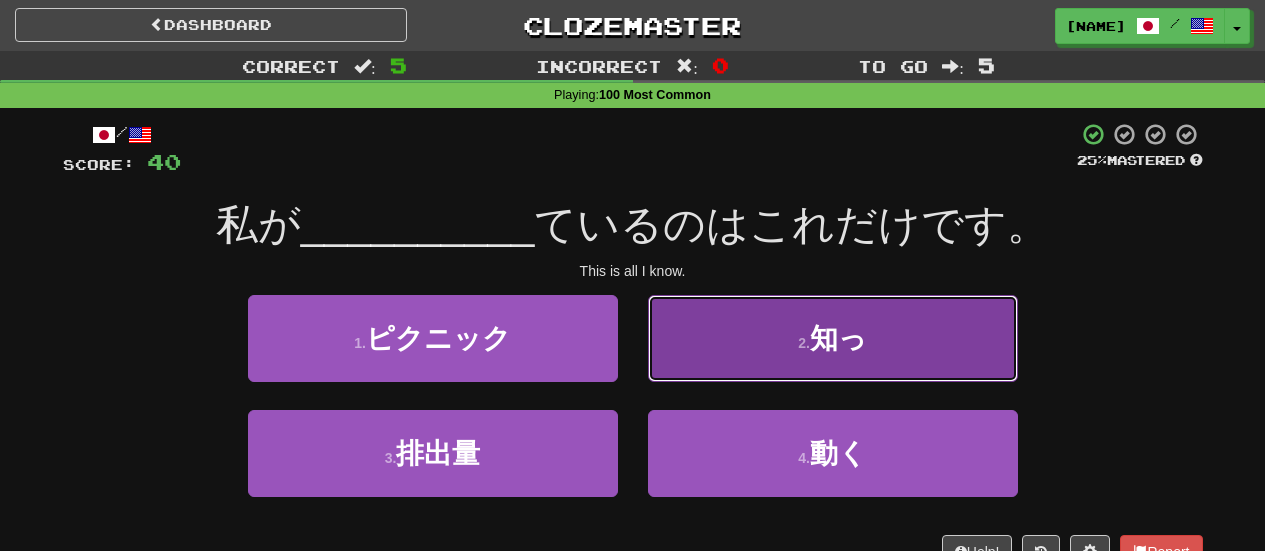 click on "2 .  知っ" at bounding box center (833, 338) 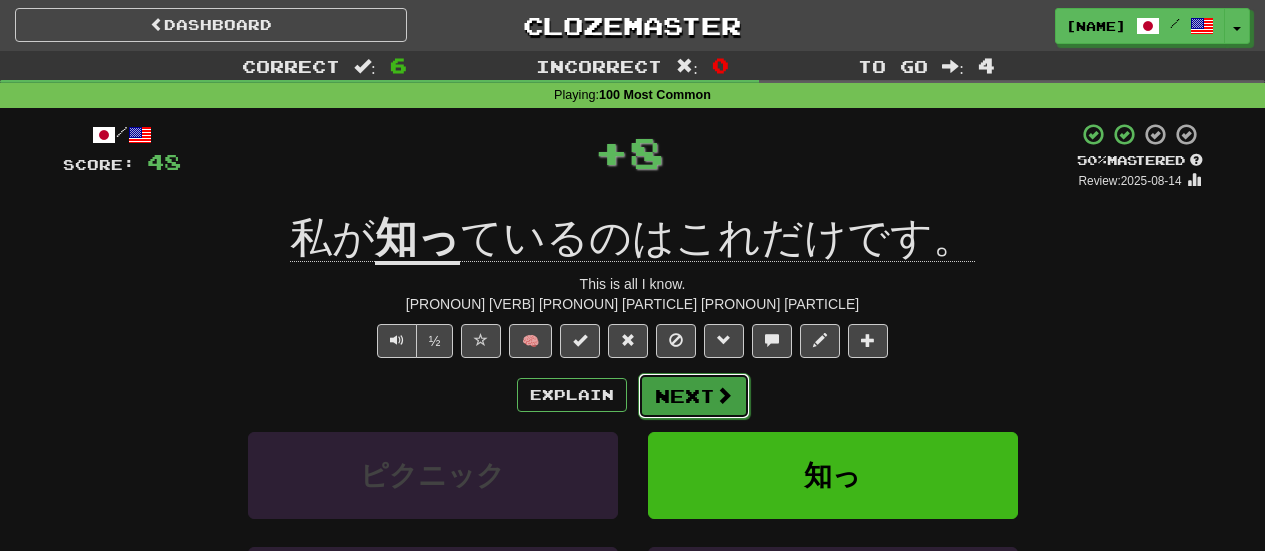 click on "Next" at bounding box center (694, 396) 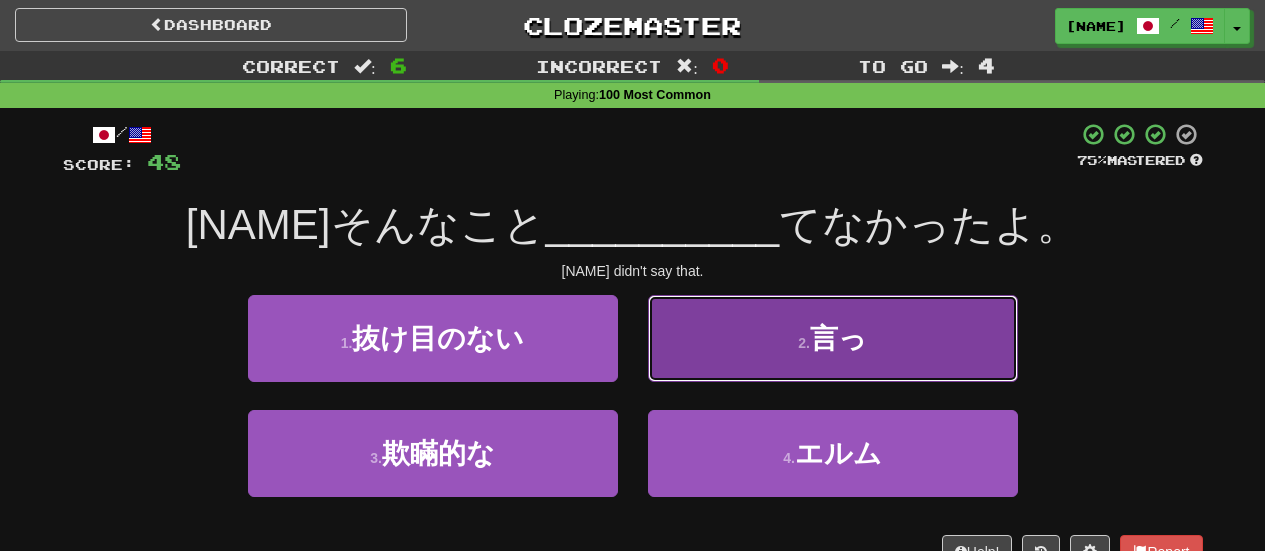 click on "2 .  言っ" at bounding box center (833, 338) 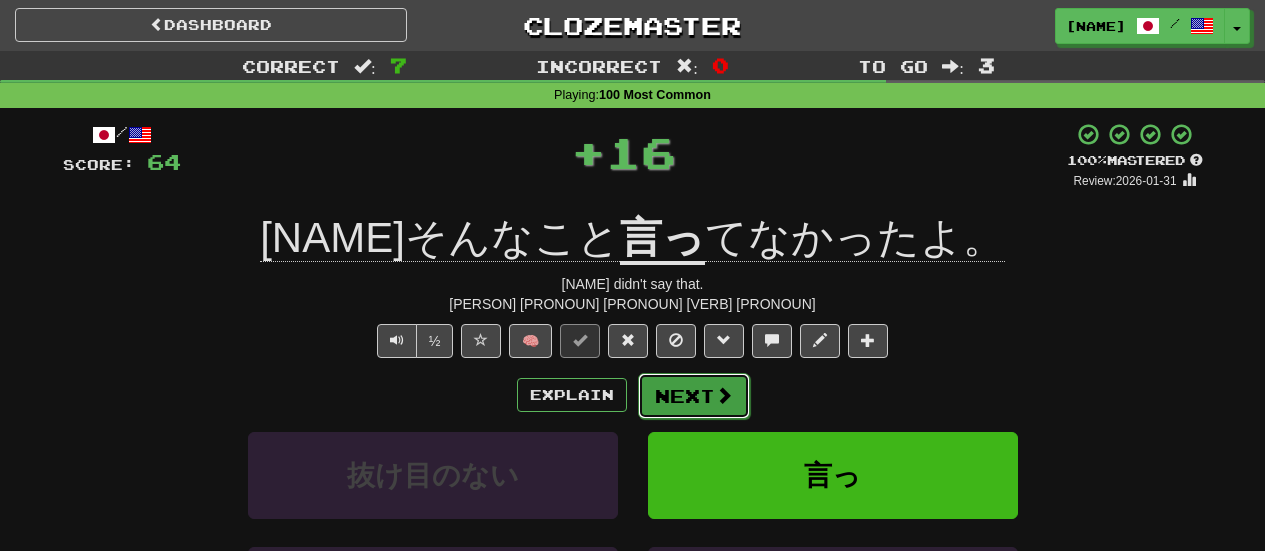 click on "Next" at bounding box center [694, 396] 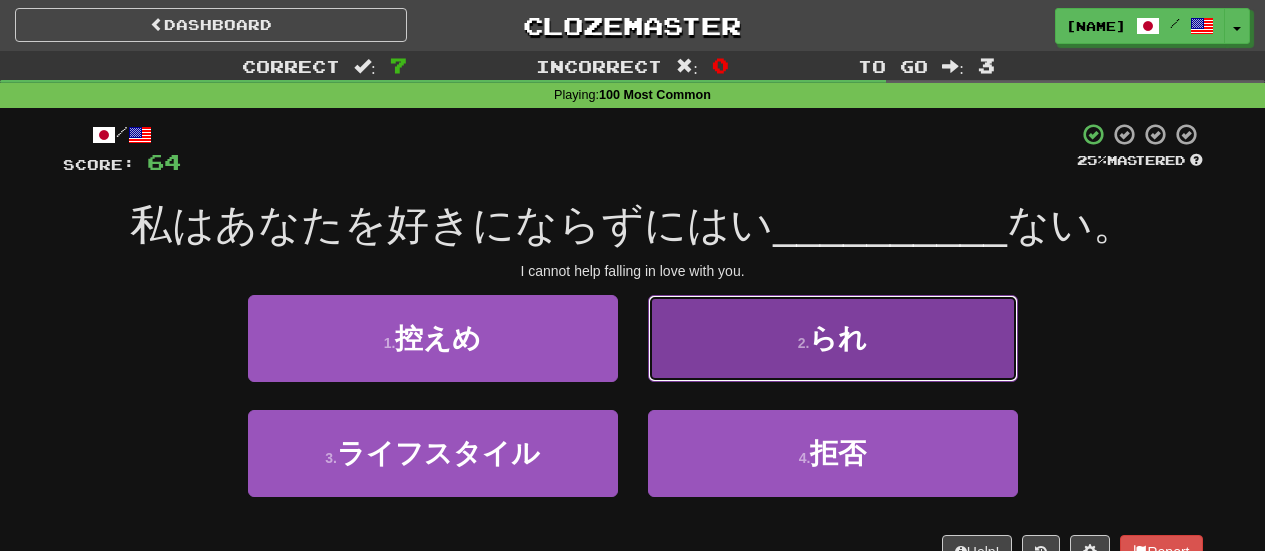 click on "2 .  られ" at bounding box center (833, 338) 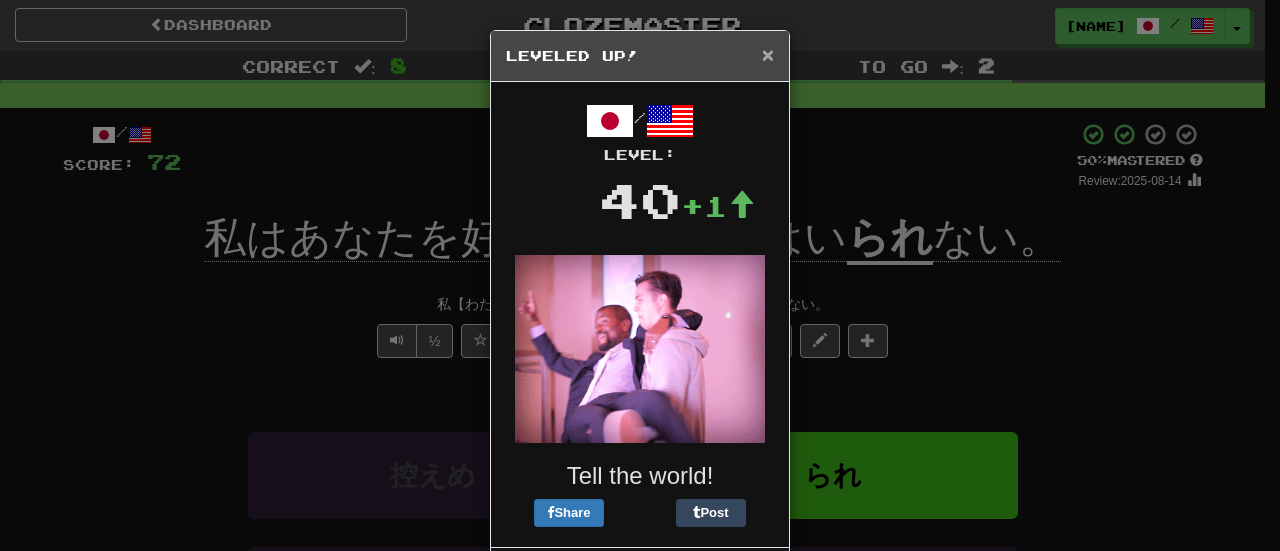 click on "×" at bounding box center [768, 54] 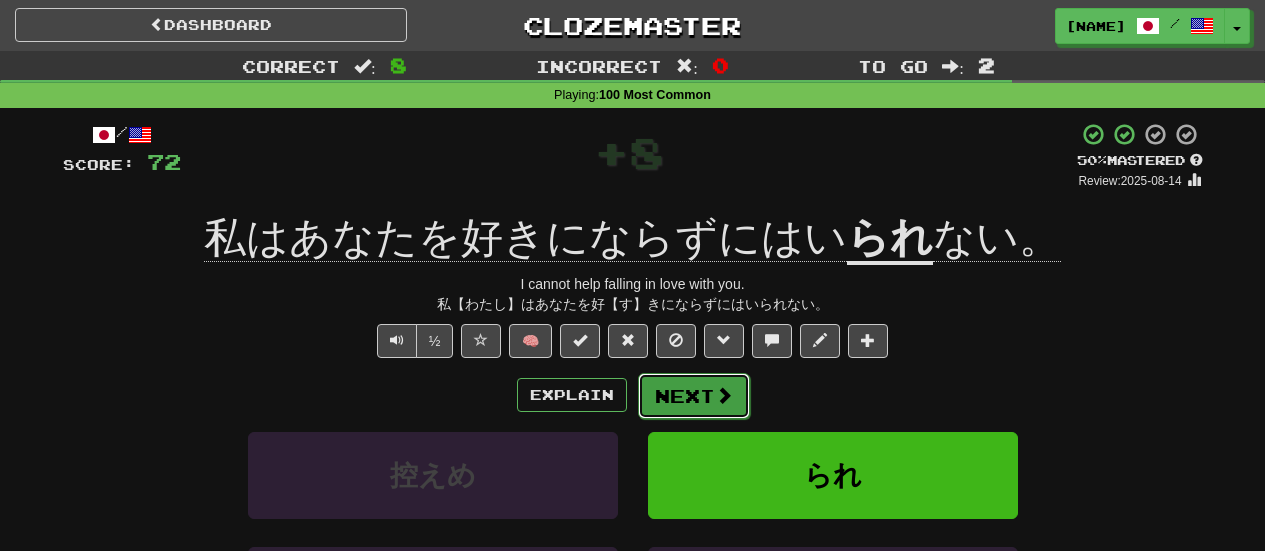 click on "Next" at bounding box center [694, 396] 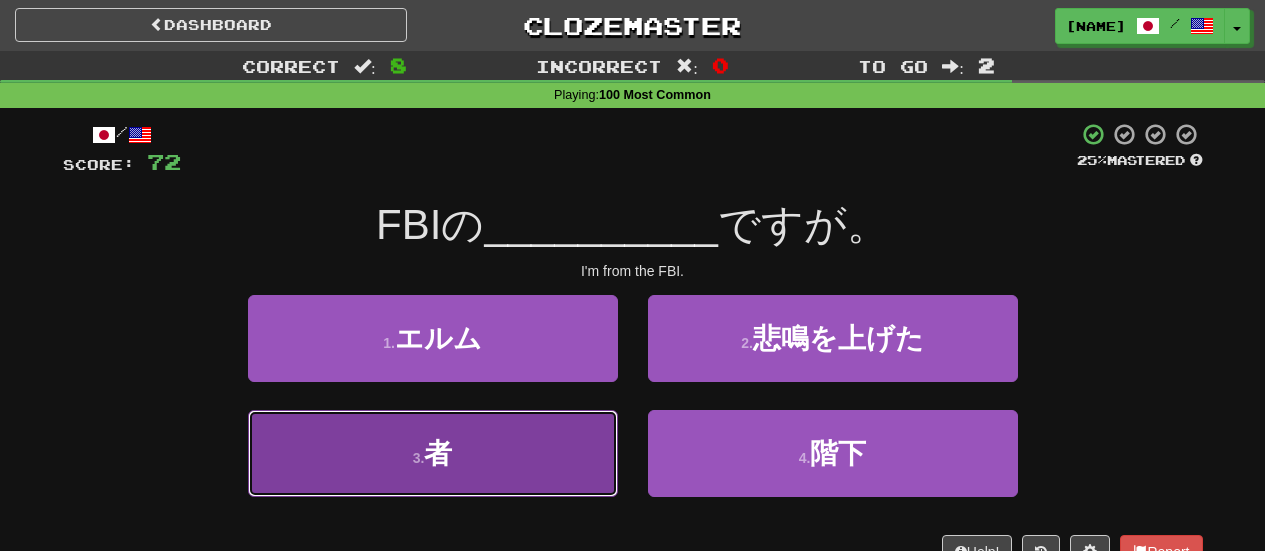 click on "3 .  者" at bounding box center (433, 453) 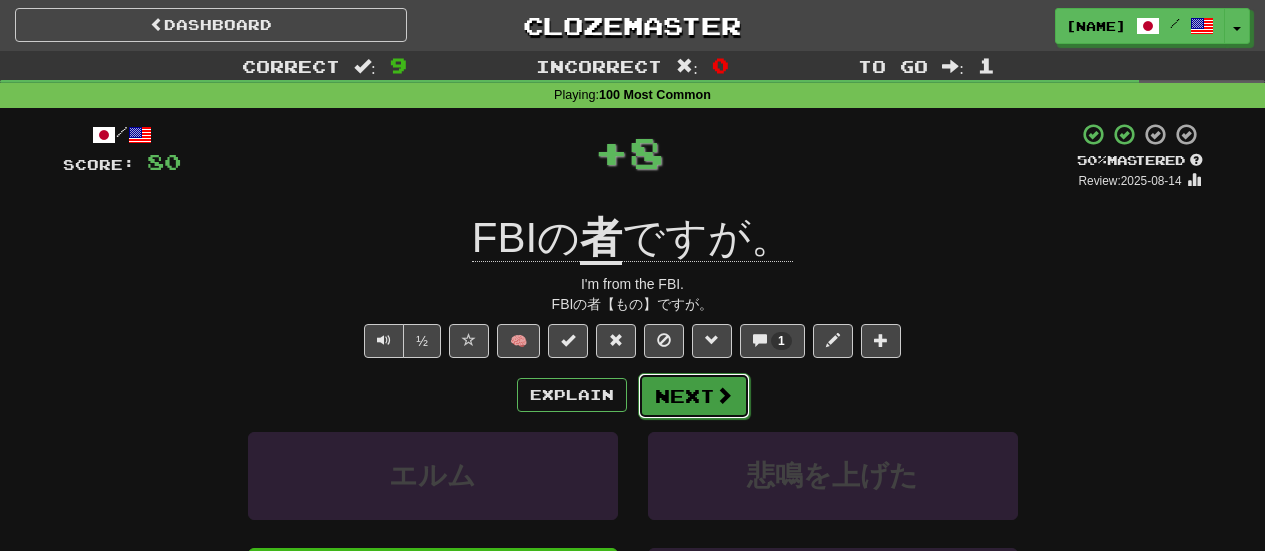 click on "Next" at bounding box center (694, 396) 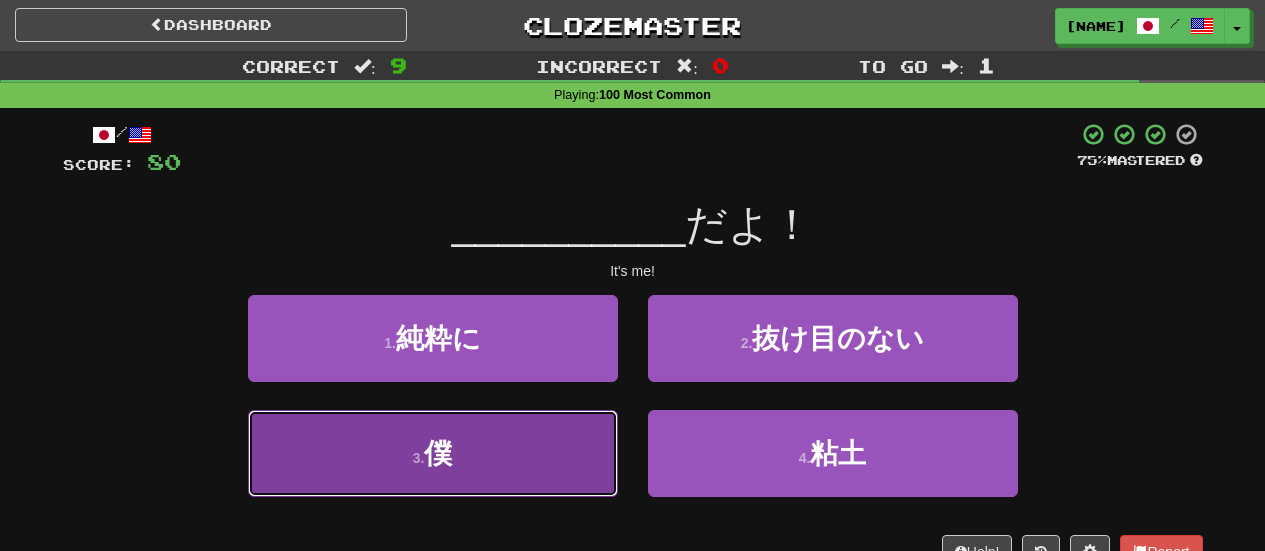 click on "3 .  僕" at bounding box center (433, 453) 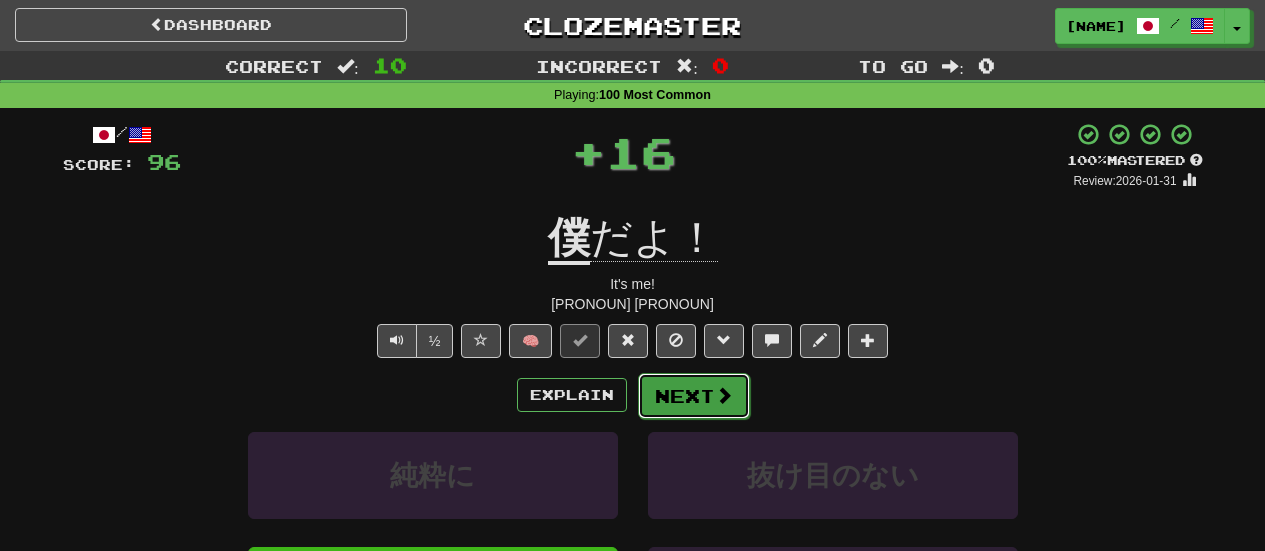 click on "Next" at bounding box center (694, 396) 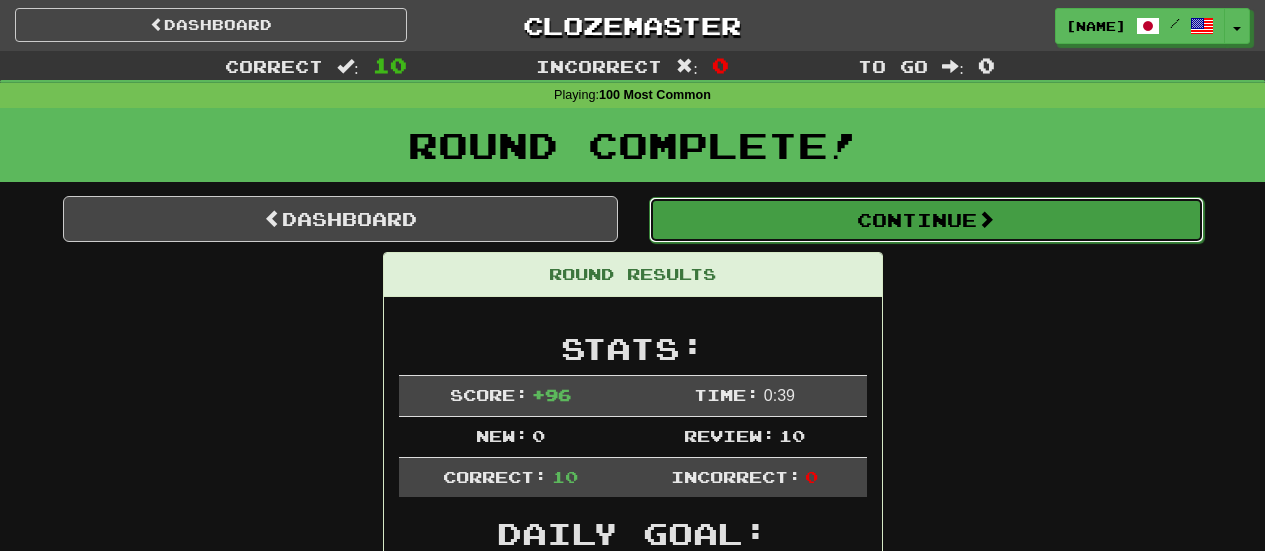 click on "Continue" at bounding box center (926, 220) 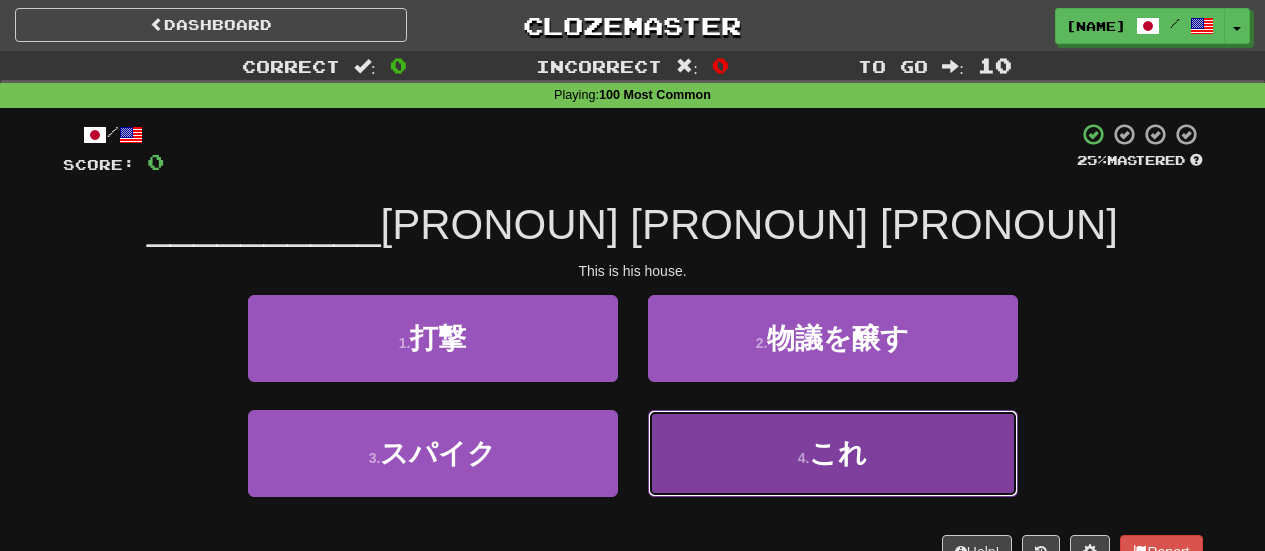 click on "これ" at bounding box center (838, 453) 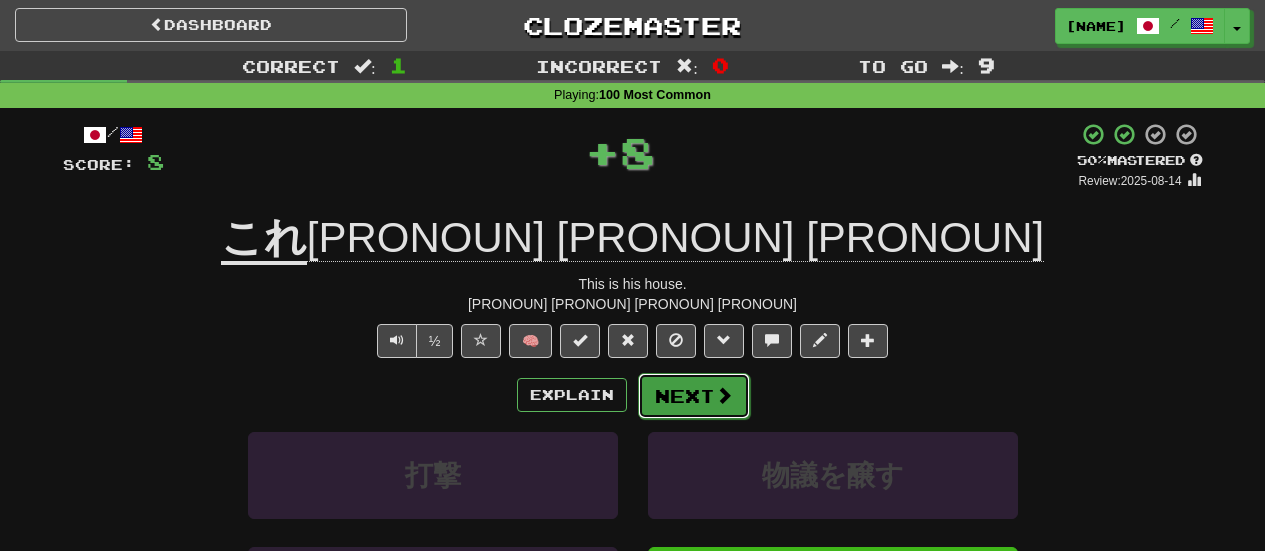 click at bounding box center [724, 395] 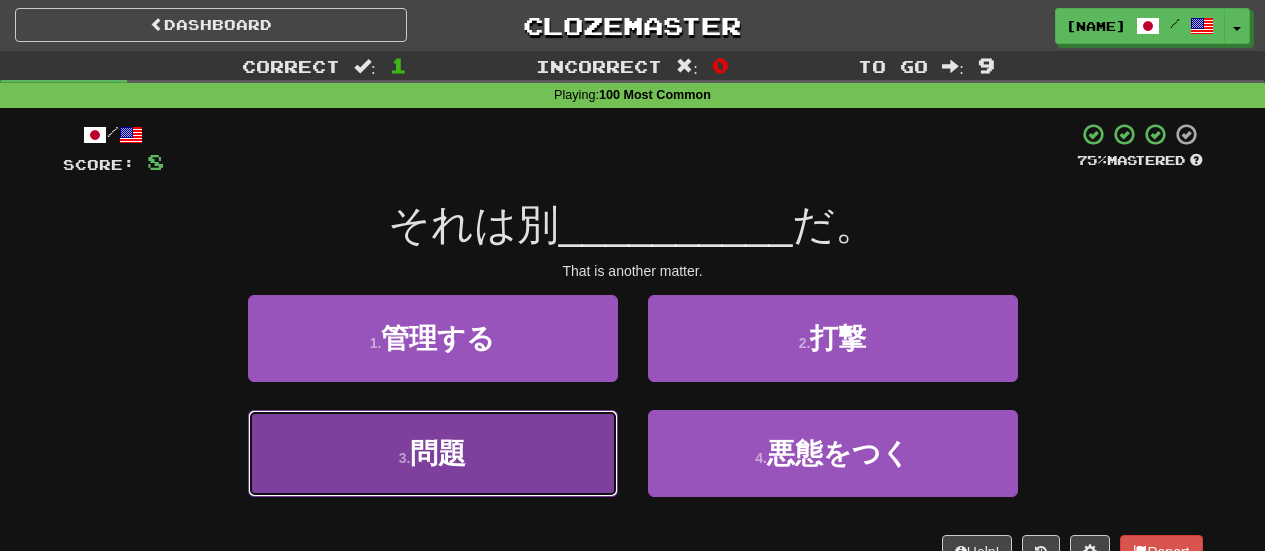 click on "3 .  問題" at bounding box center [433, 453] 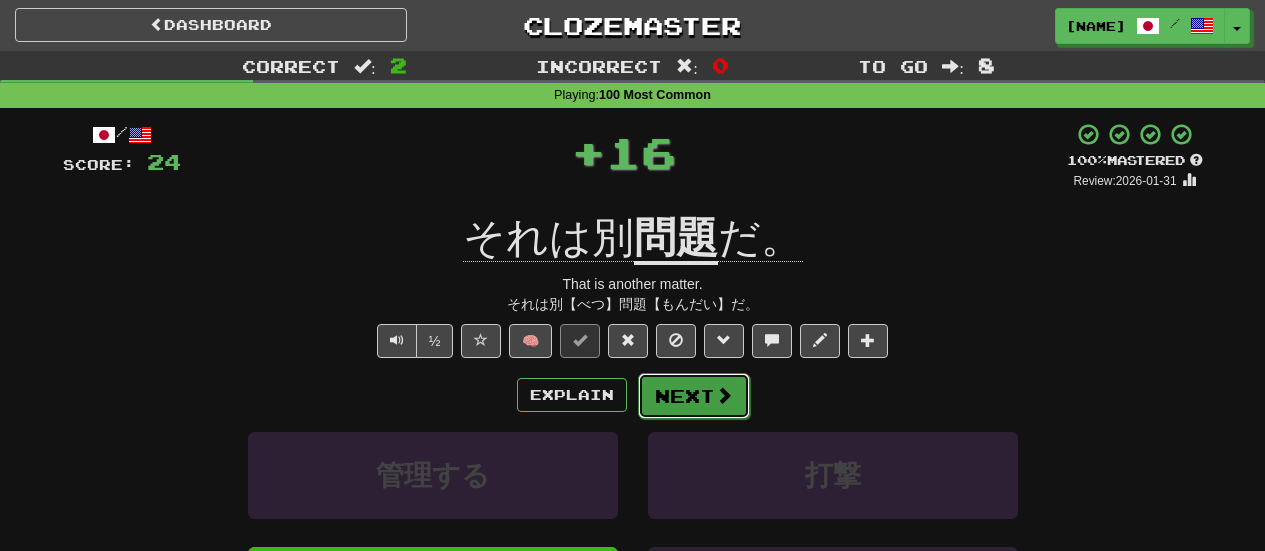 click on "Next" at bounding box center [694, 396] 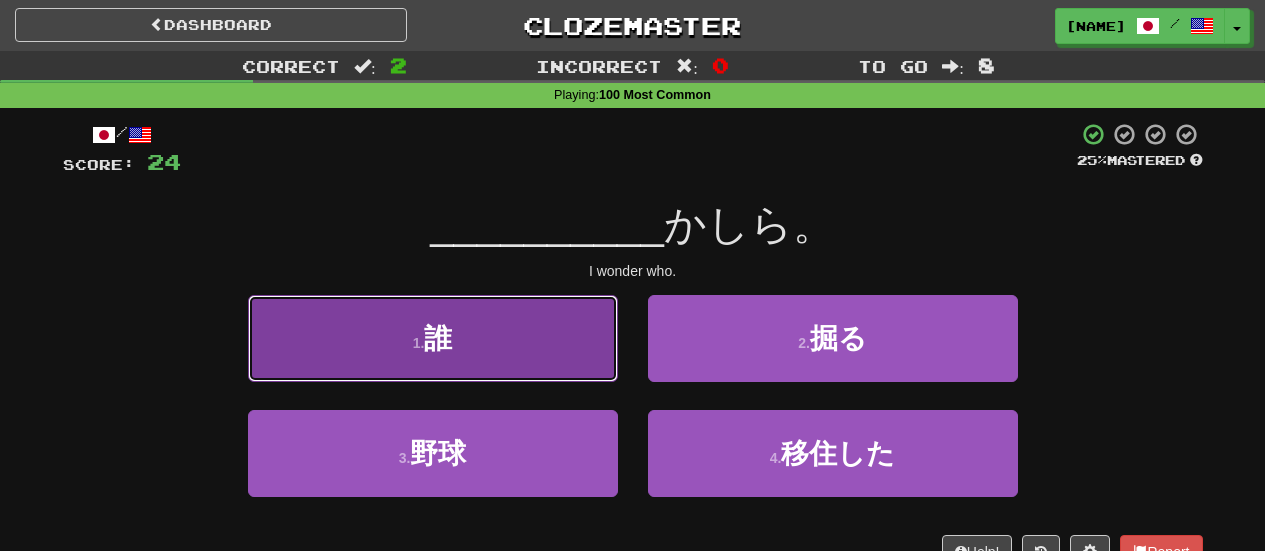 click on "1 .  誰" at bounding box center (433, 338) 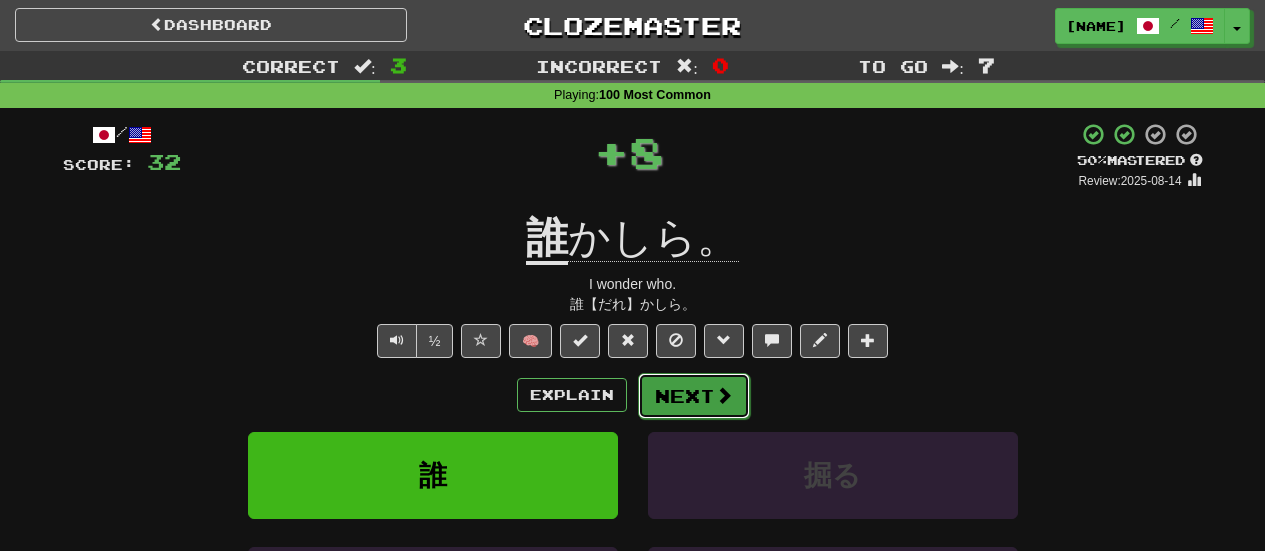 click on "Next" at bounding box center (694, 396) 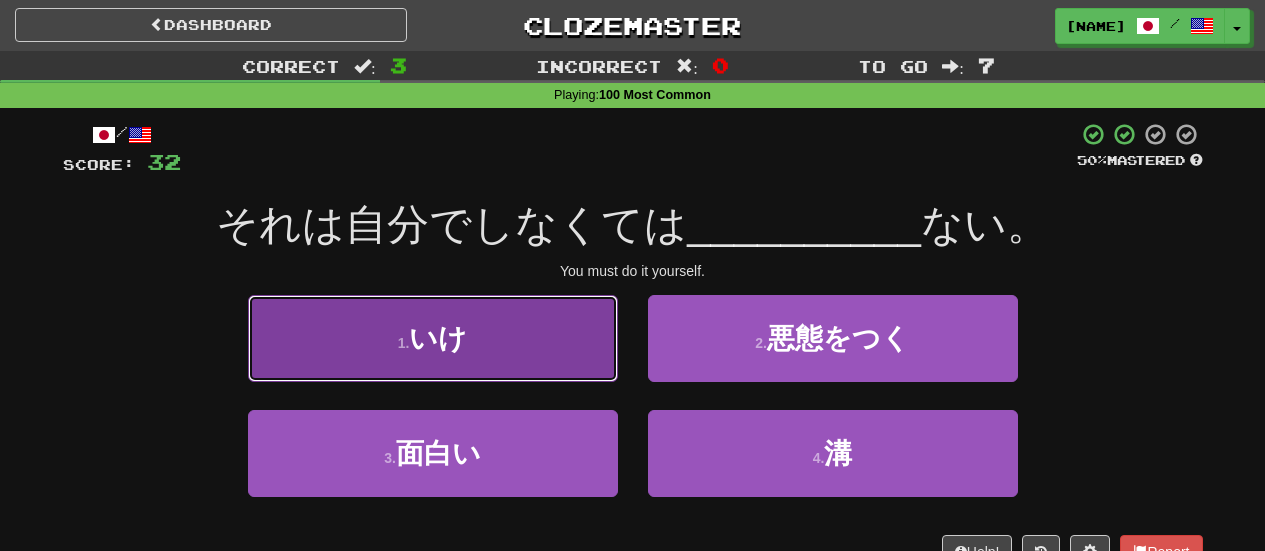 click on "1 .  いけ" at bounding box center (433, 338) 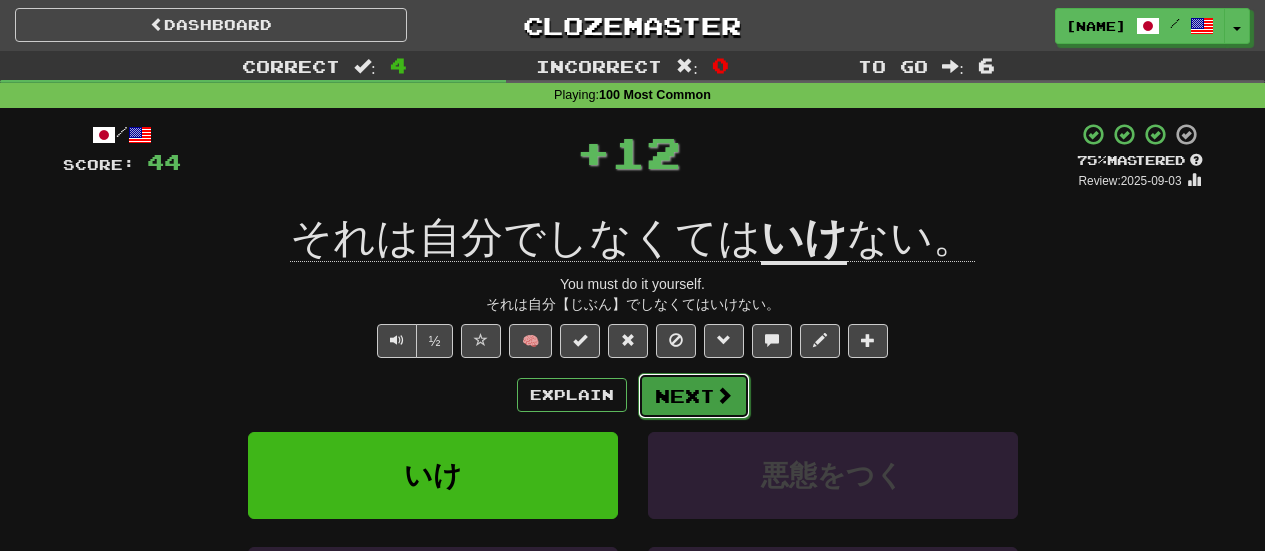 click on "Next" at bounding box center (694, 396) 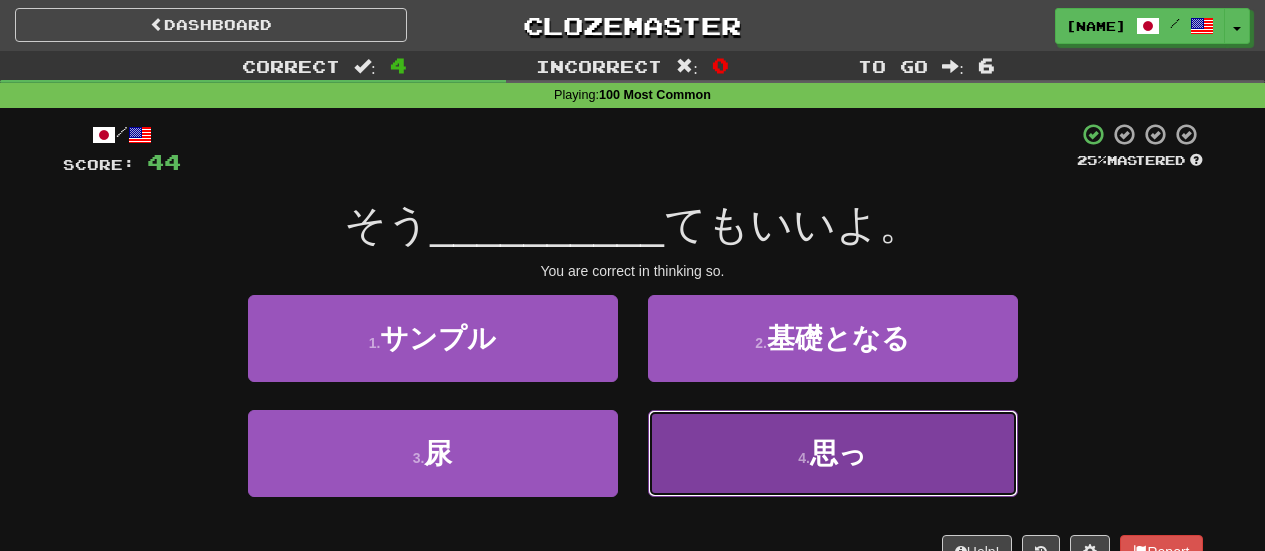 click on "4 .  思っ" at bounding box center [833, 453] 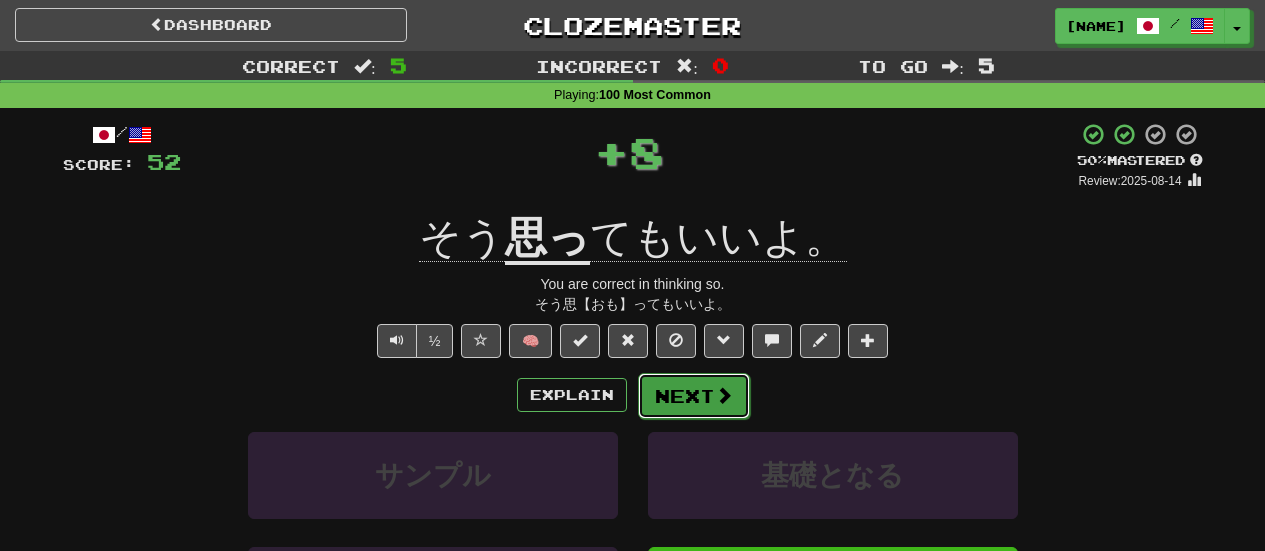 click on "Next" at bounding box center [694, 396] 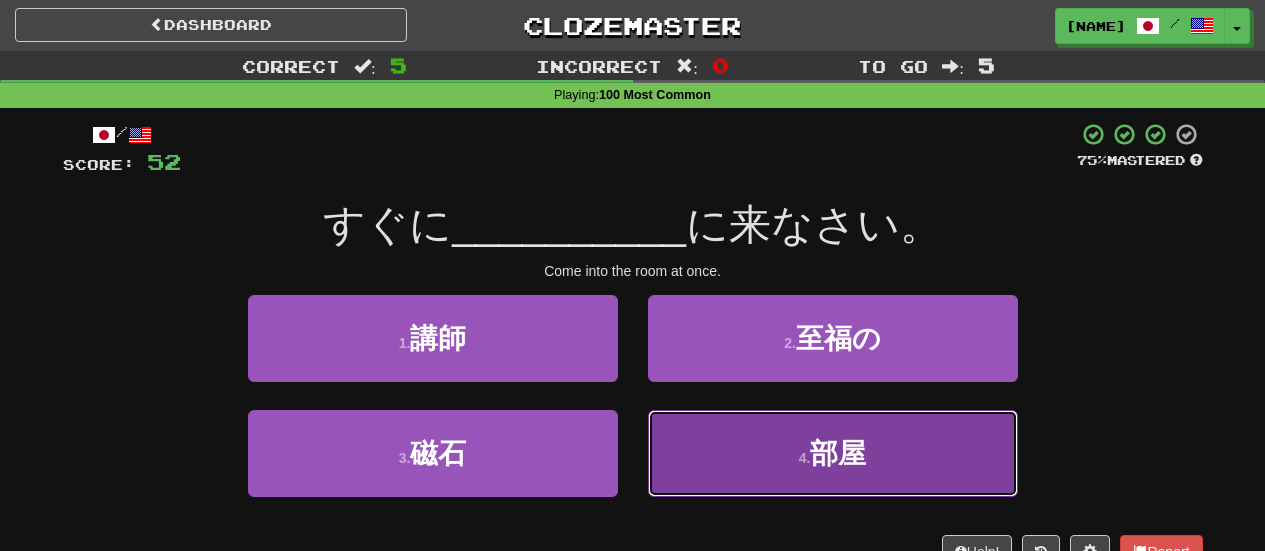 click on "4 .  部屋" at bounding box center [833, 453] 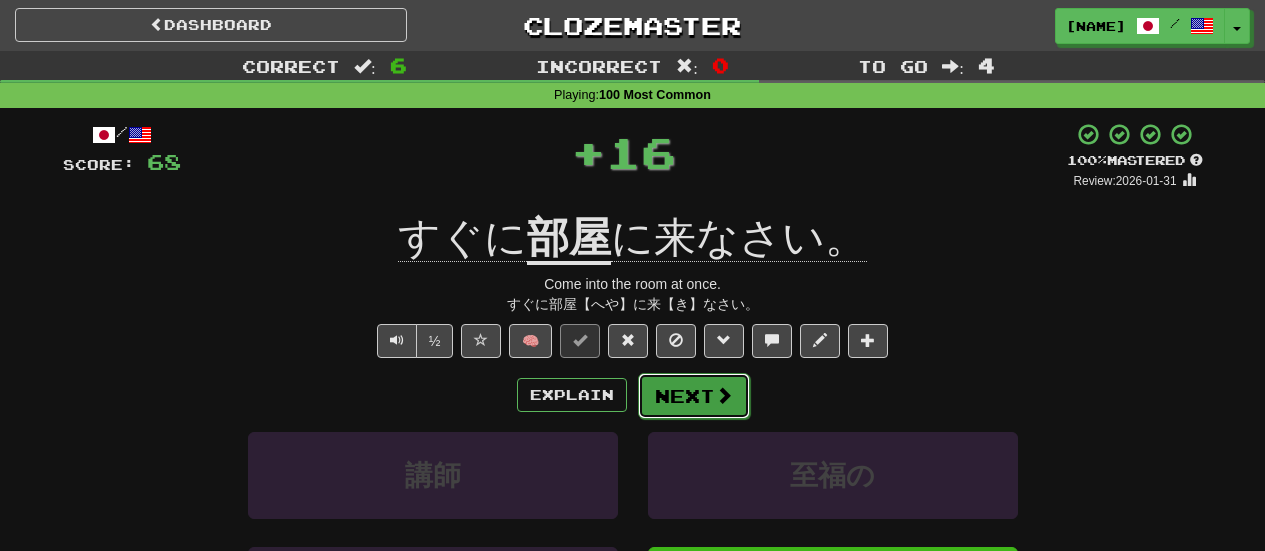click on "Next" at bounding box center [694, 396] 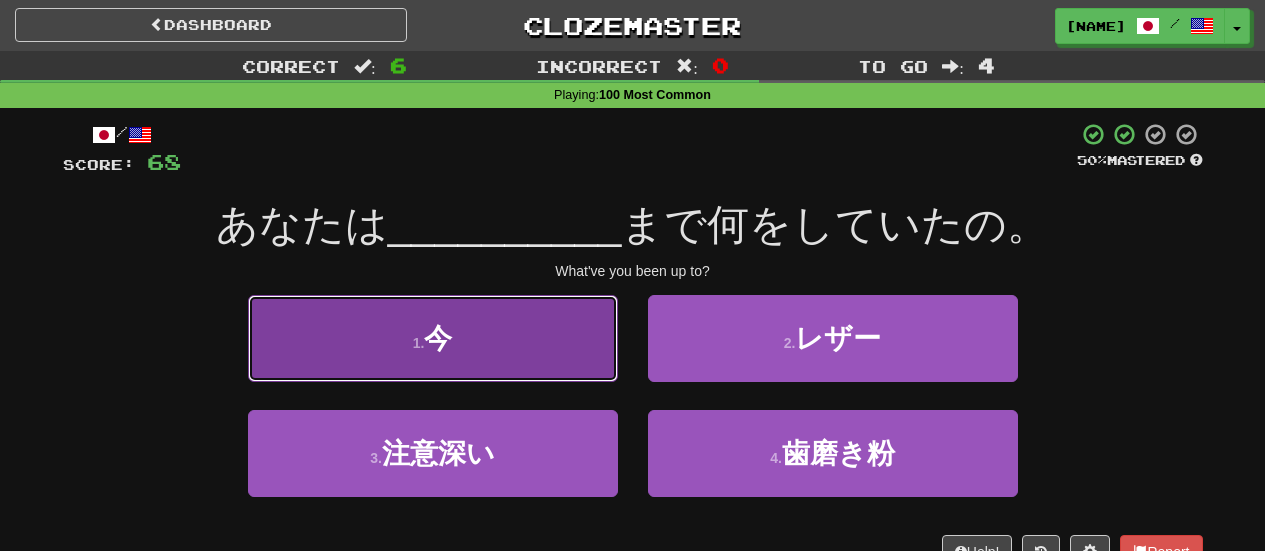 click on "1 .  今" at bounding box center [433, 338] 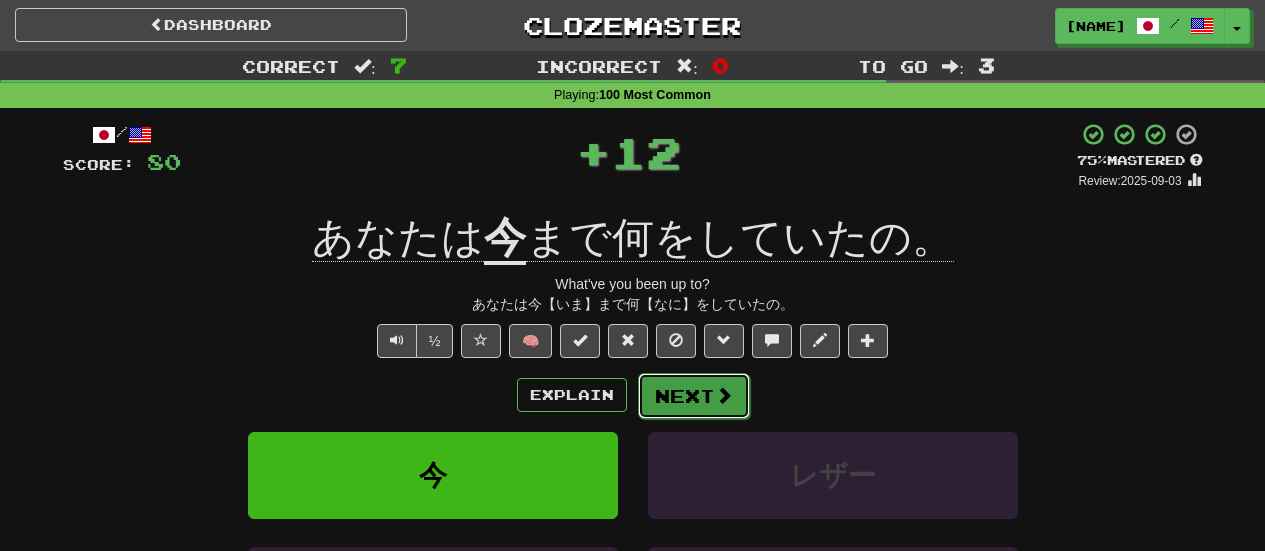 click on "Next" at bounding box center (694, 396) 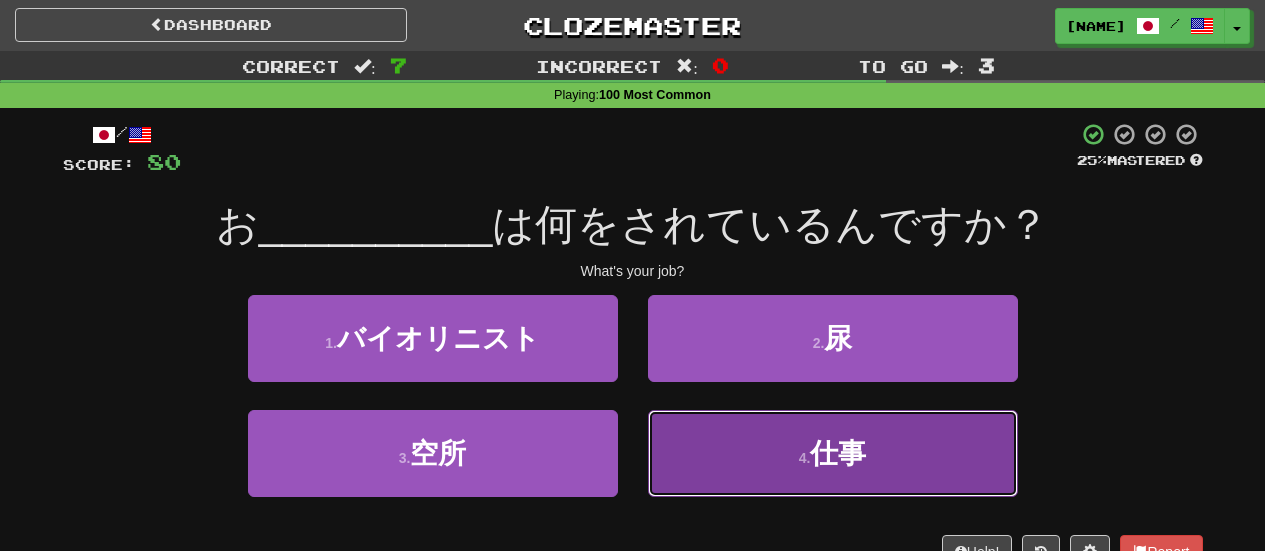 click on "4 .  仕事" at bounding box center [833, 453] 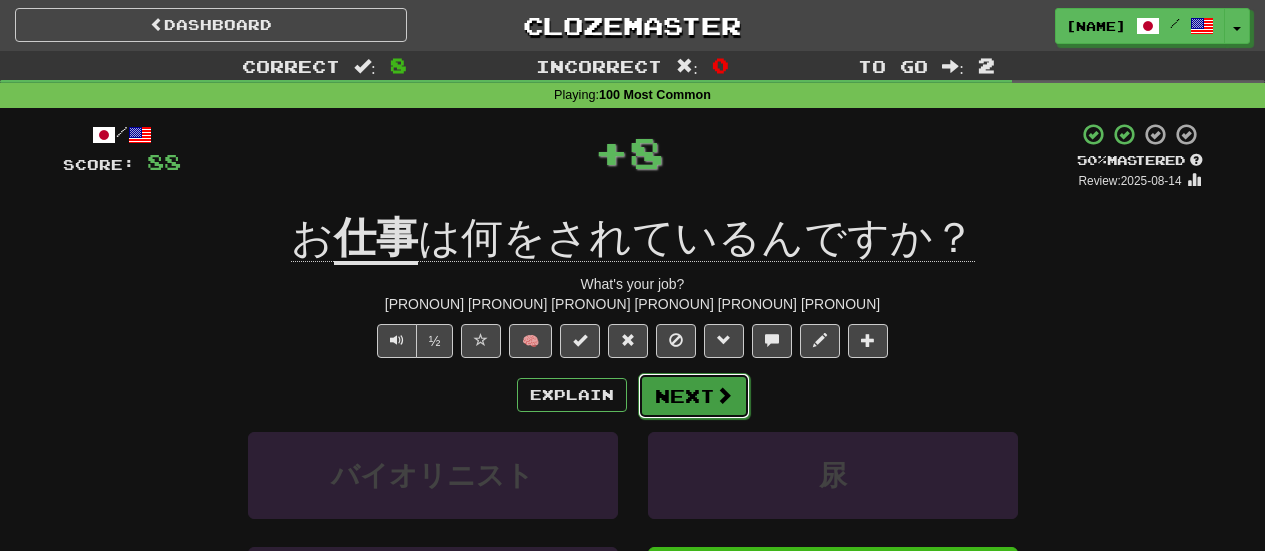 click on "Next" at bounding box center [694, 396] 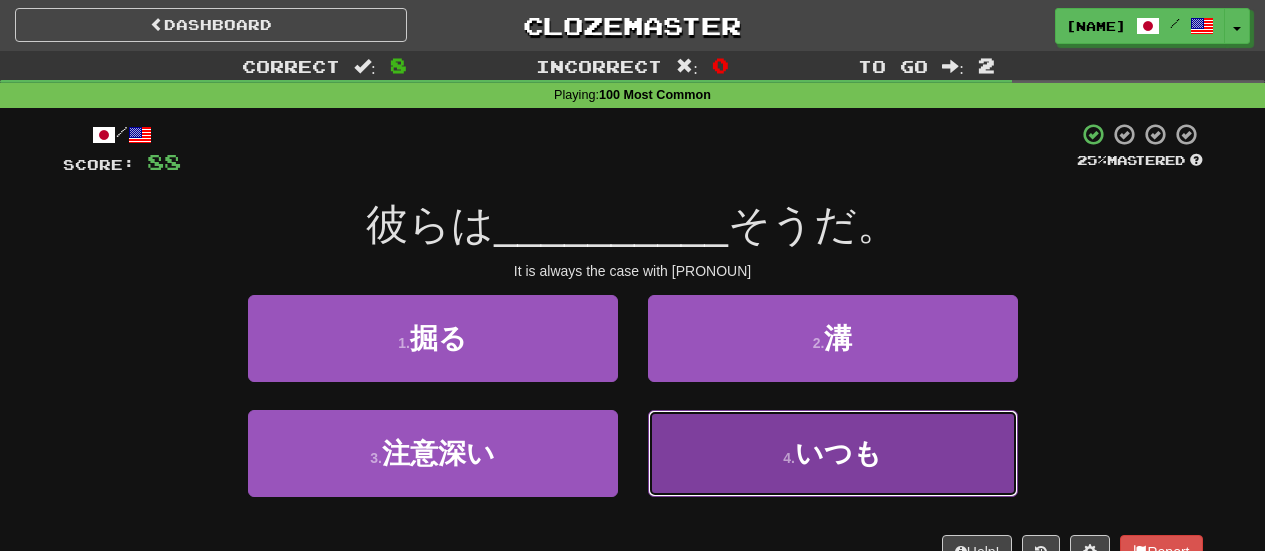 click on "4 .  いつも" at bounding box center [833, 453] 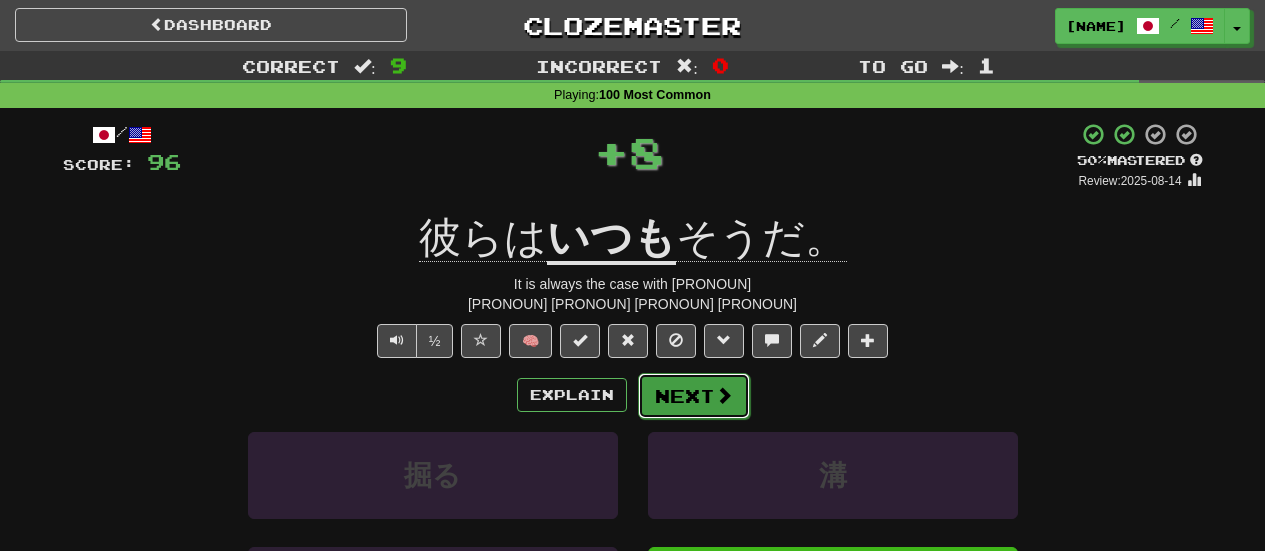 click on "Next" at bounding box center (694, 396) 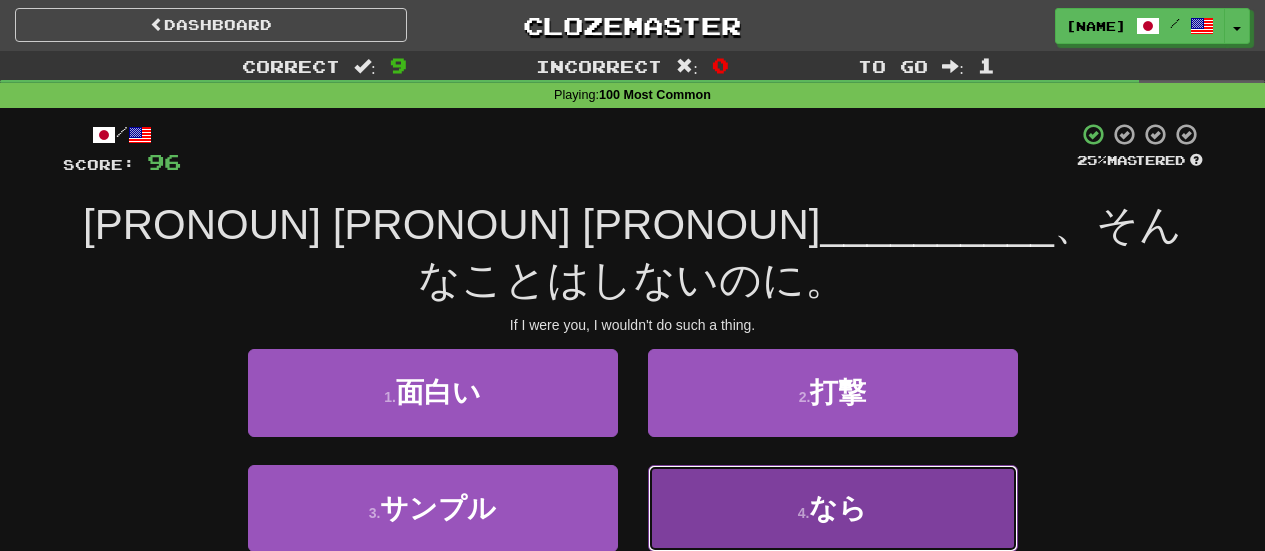 click on "4 .  なら" at bounding box center (833, 508) 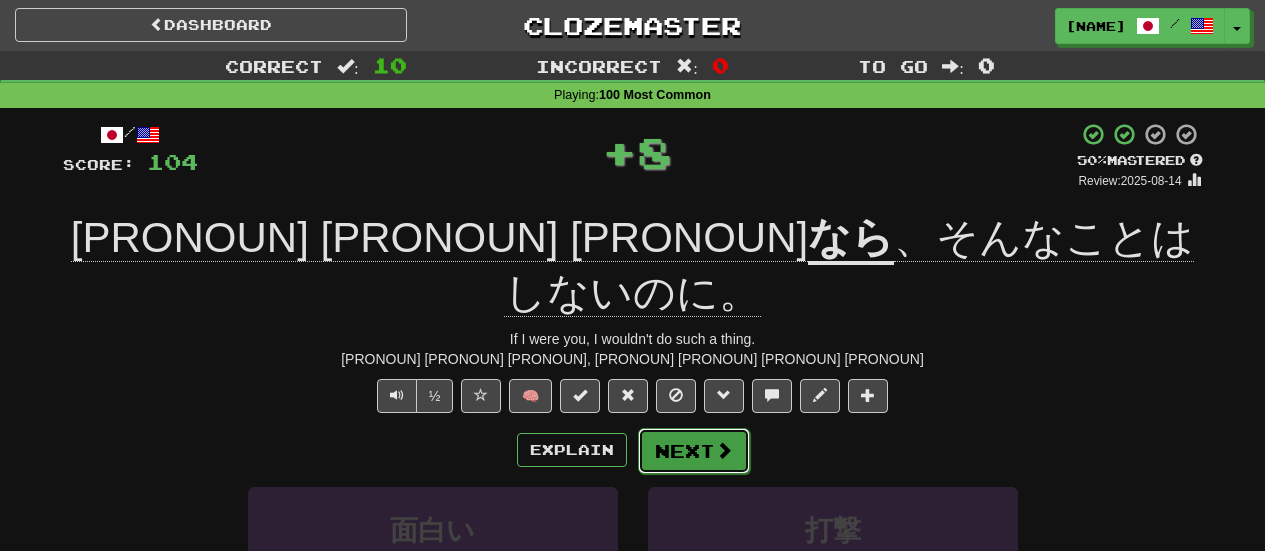 click on "Next" at bounding box center (694, 451) 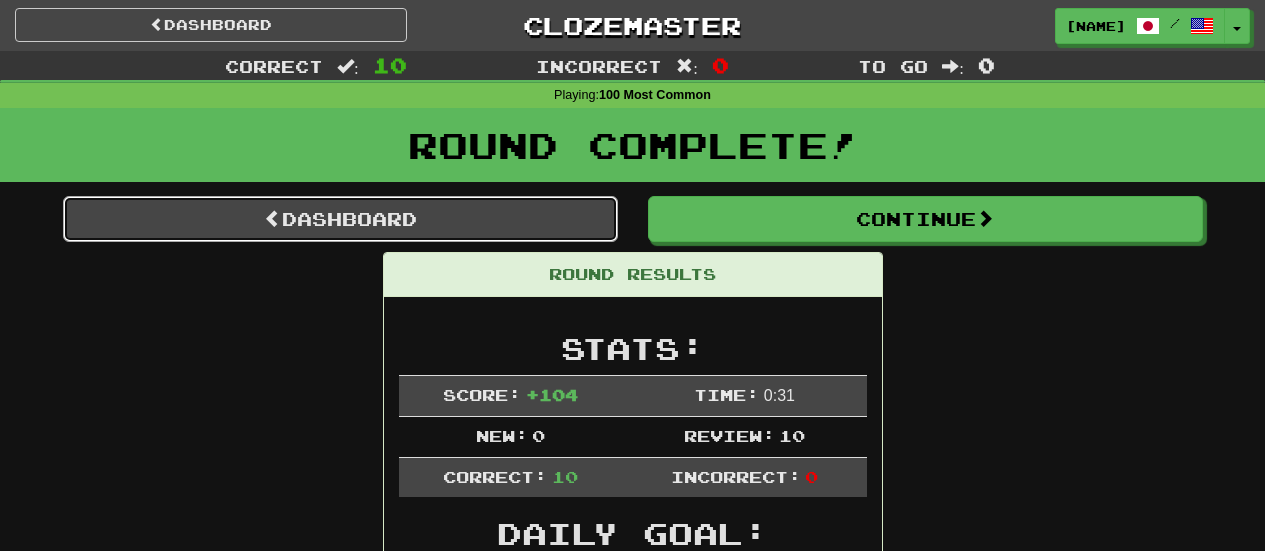 click on "Dashboard" at bounding box center (340, 219) 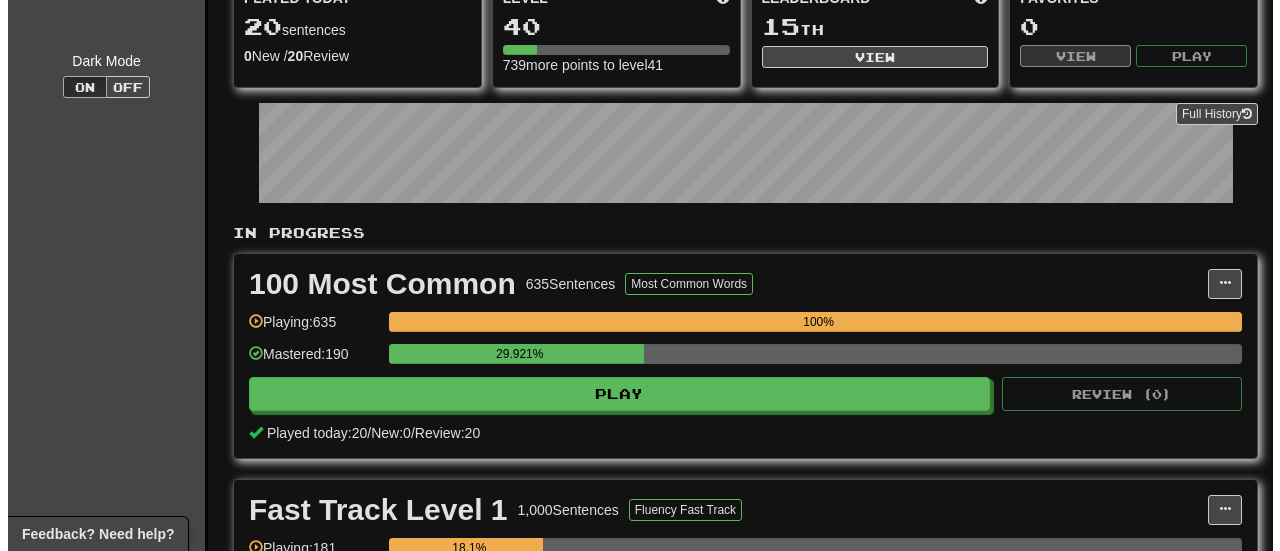 scroll, scrollTop: 402, scrollLeft: 0, axis: vertical 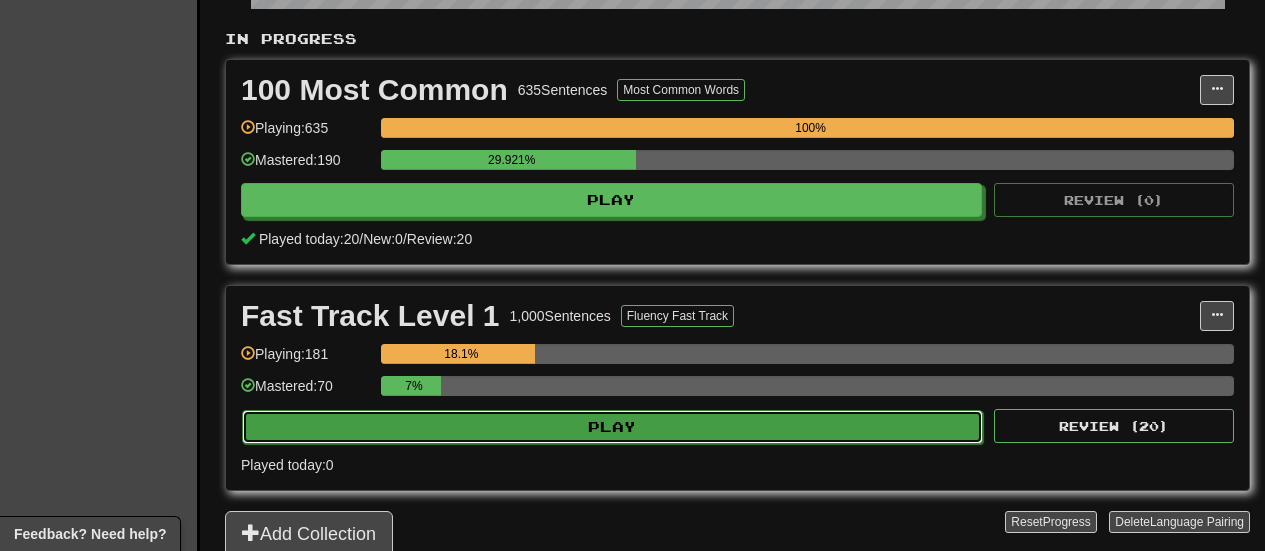 click on "Play" at bounding box center [612, 427] 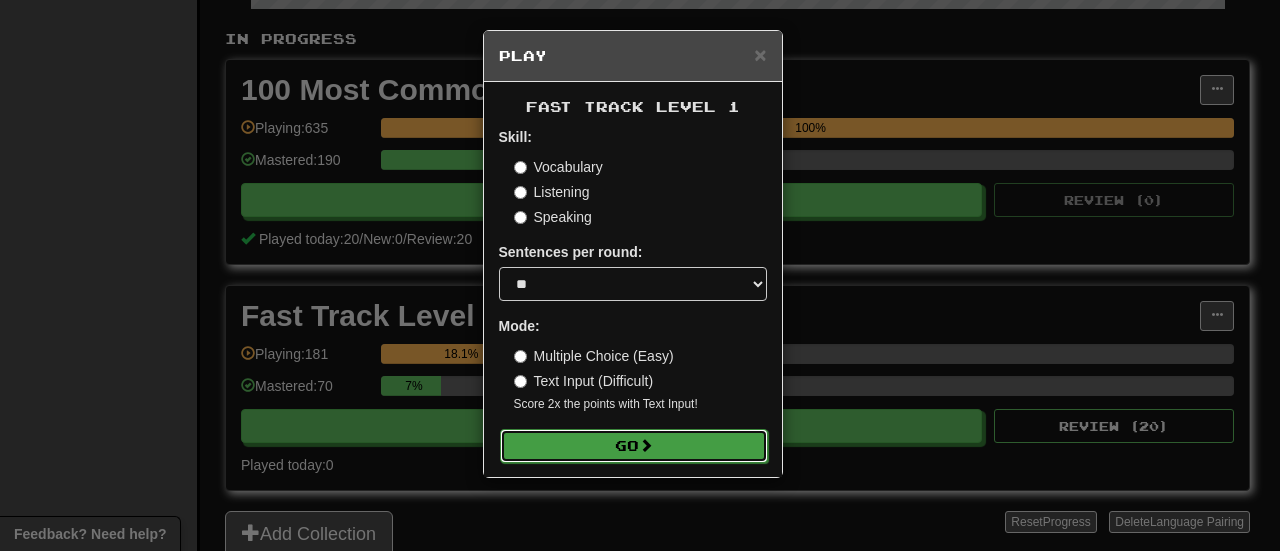 click at bounding box center [646, 445] 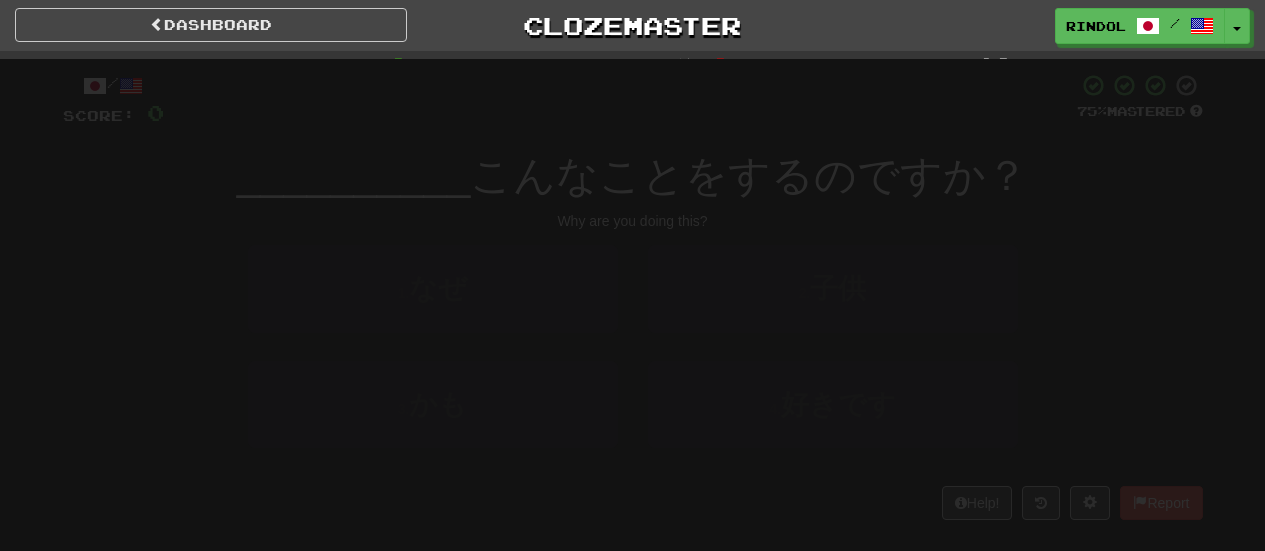 scroll, scrollTop: 0, scrollLeft: 0, axis: both 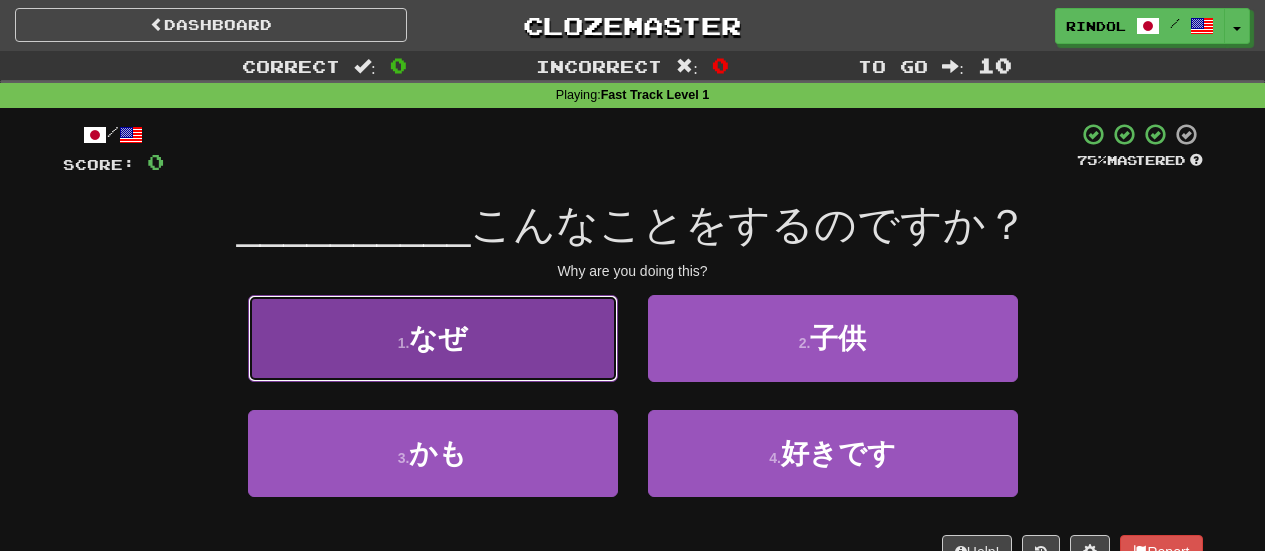click on "1 .  なぜ" at bounding box center (433, 338) 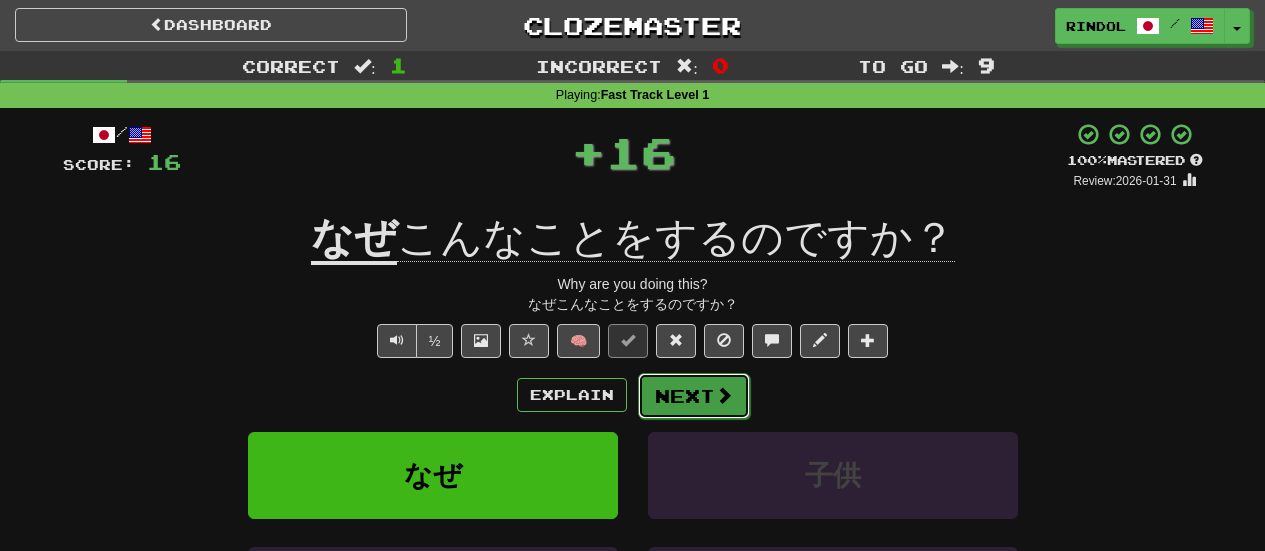 click on "Next" at bounding box center (694, 396) 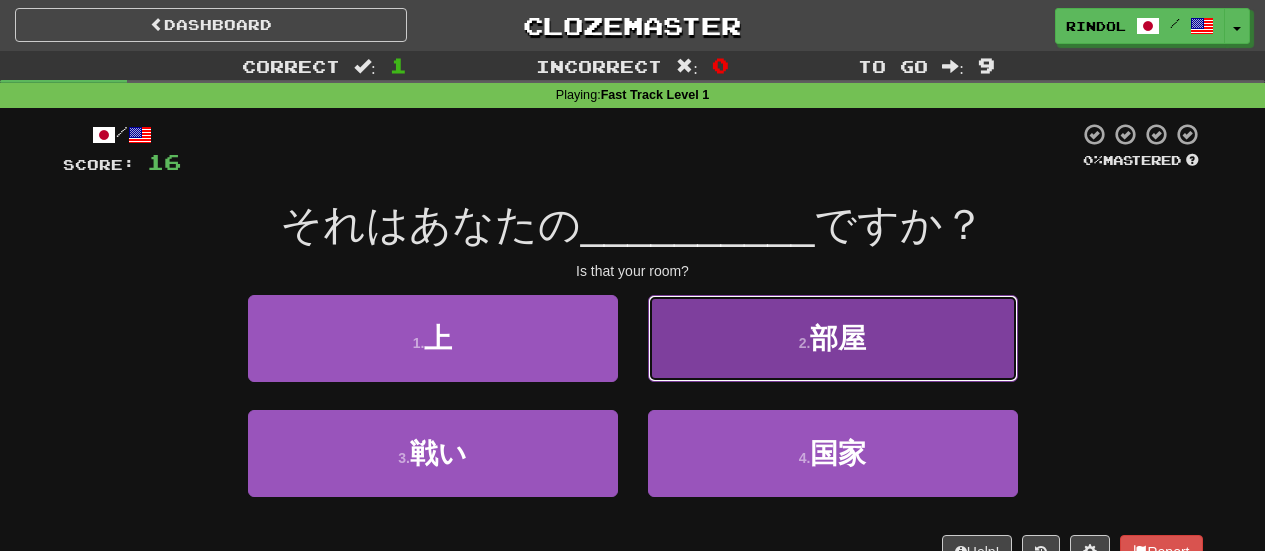 click on "2 .  部屋" at bounding box center [833, 338] 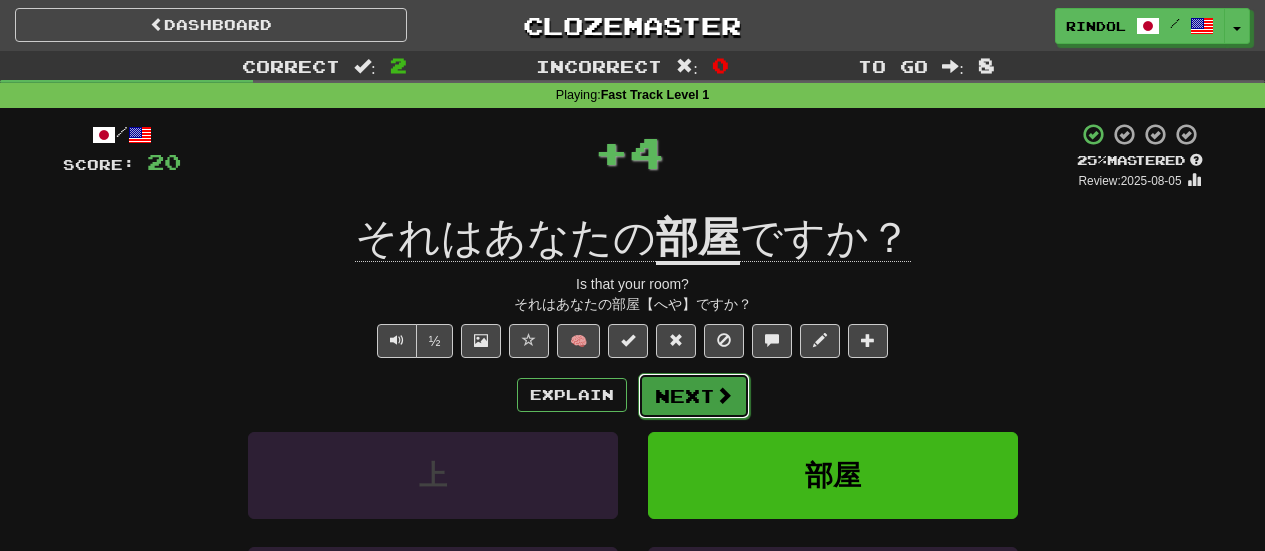 click on "Next" at bounding box center (694, 396) 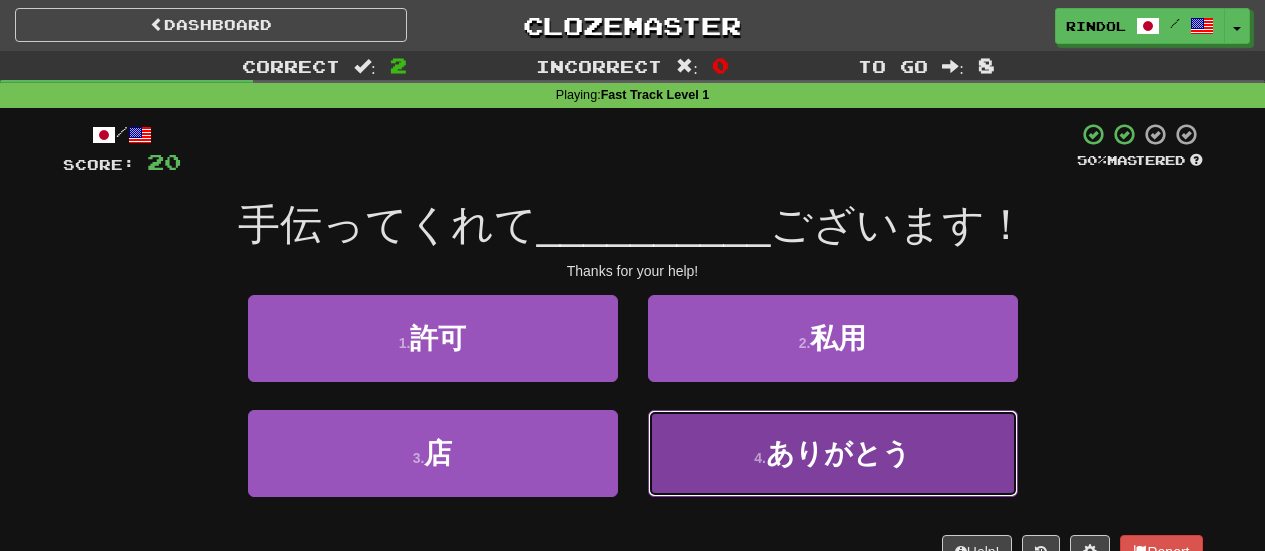 click on "4 .  ありがとう" at bounding box center (833, 453) 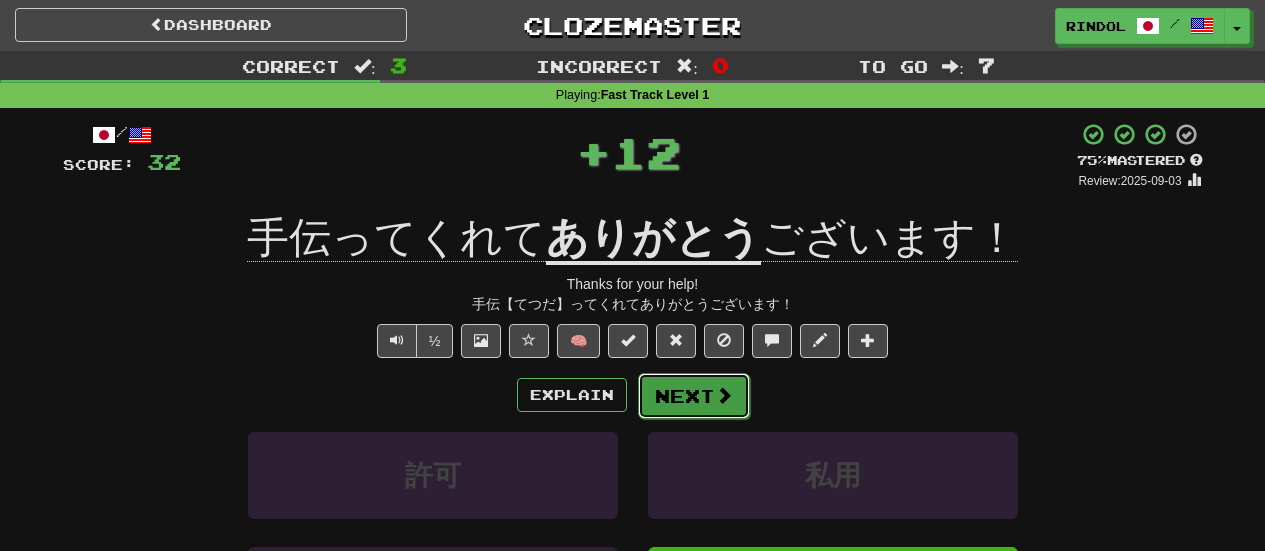 click on "Next" at bounding box center [694, 396] 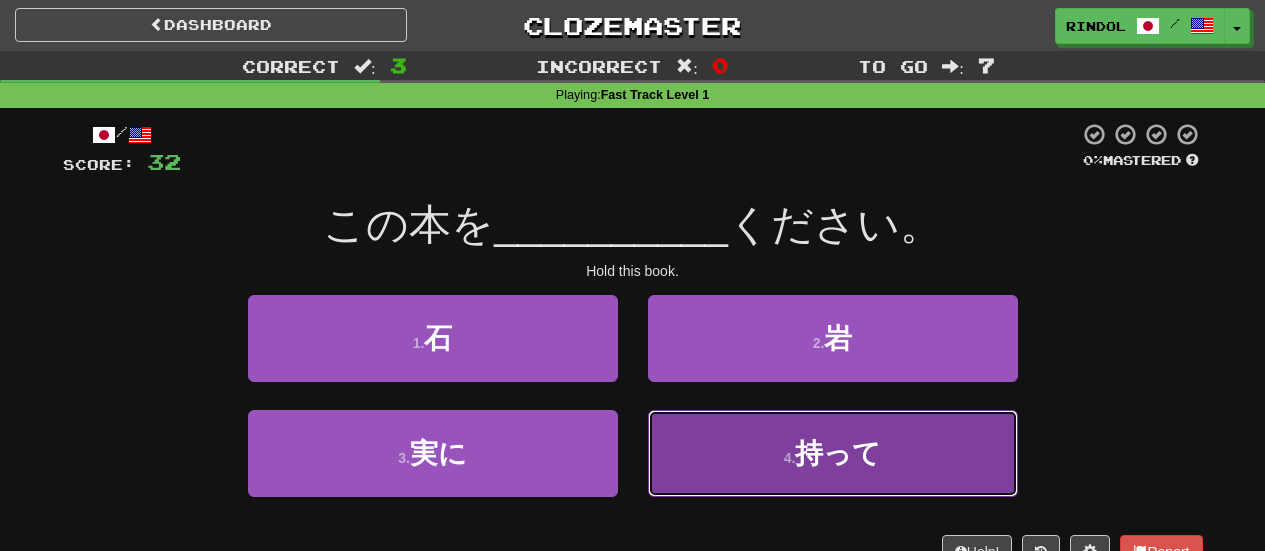click on "4 .  持って" at bounding box center (833, 453) 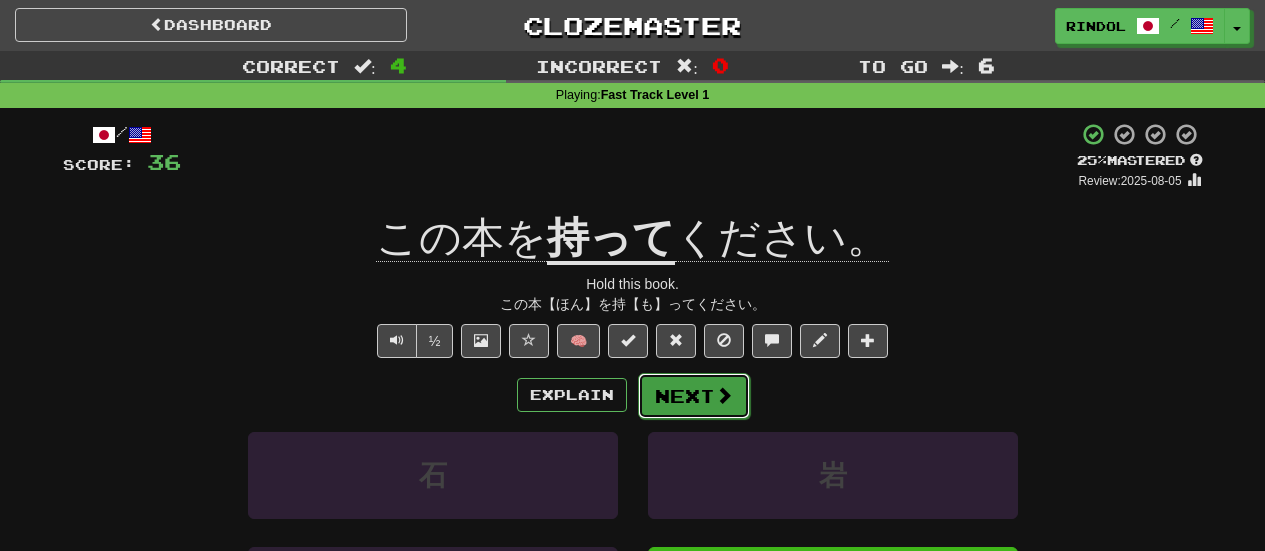 click on "Next" at bounding box center (694, 396) 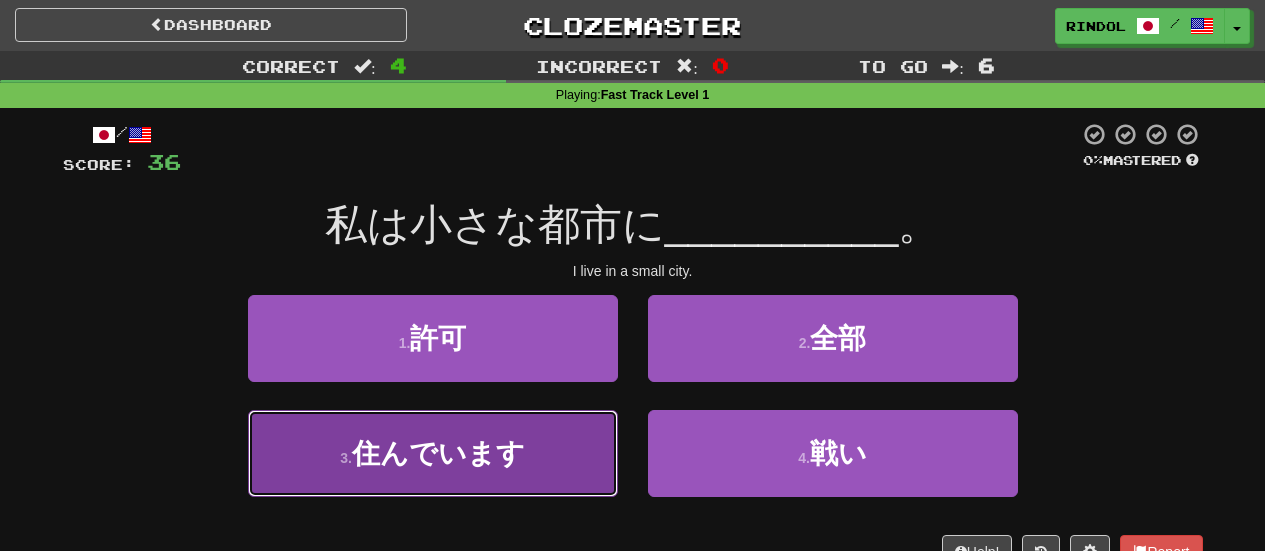 click on "3 .  住んでいます" at bounding box center [433, 453] 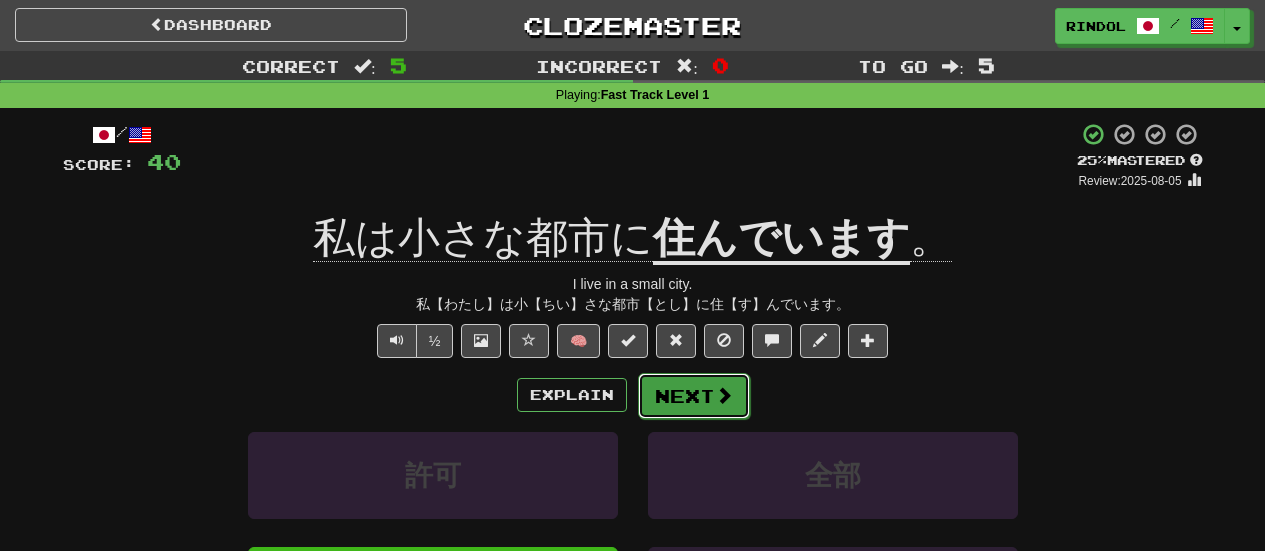 click on "Next" at bounding box center [694, 396] 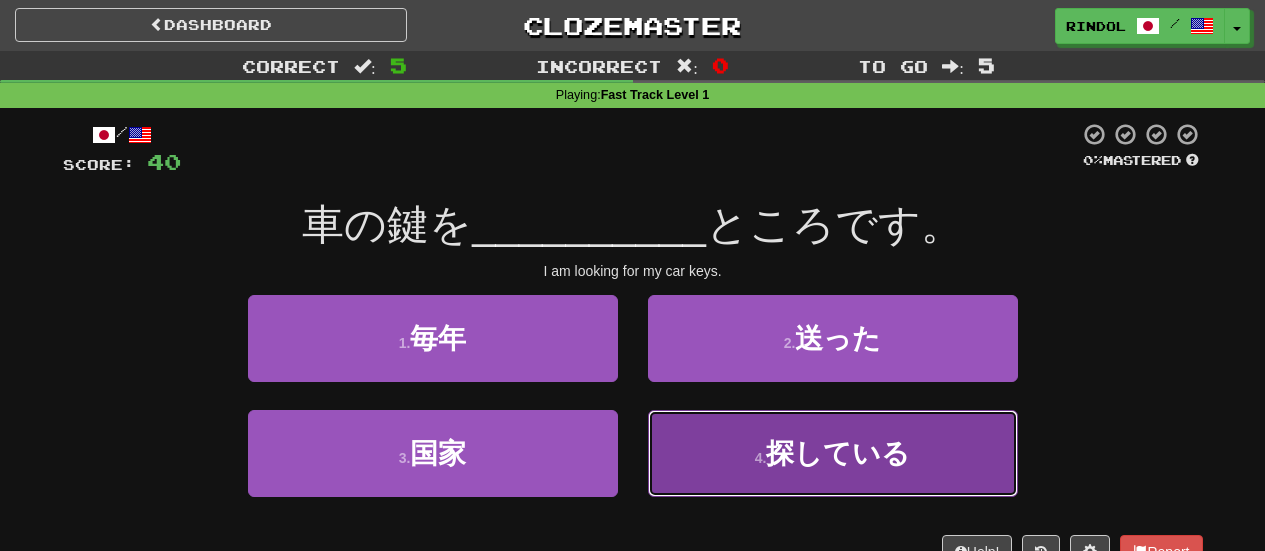 click on "4 .  探している" at bounding box center (833, 453) 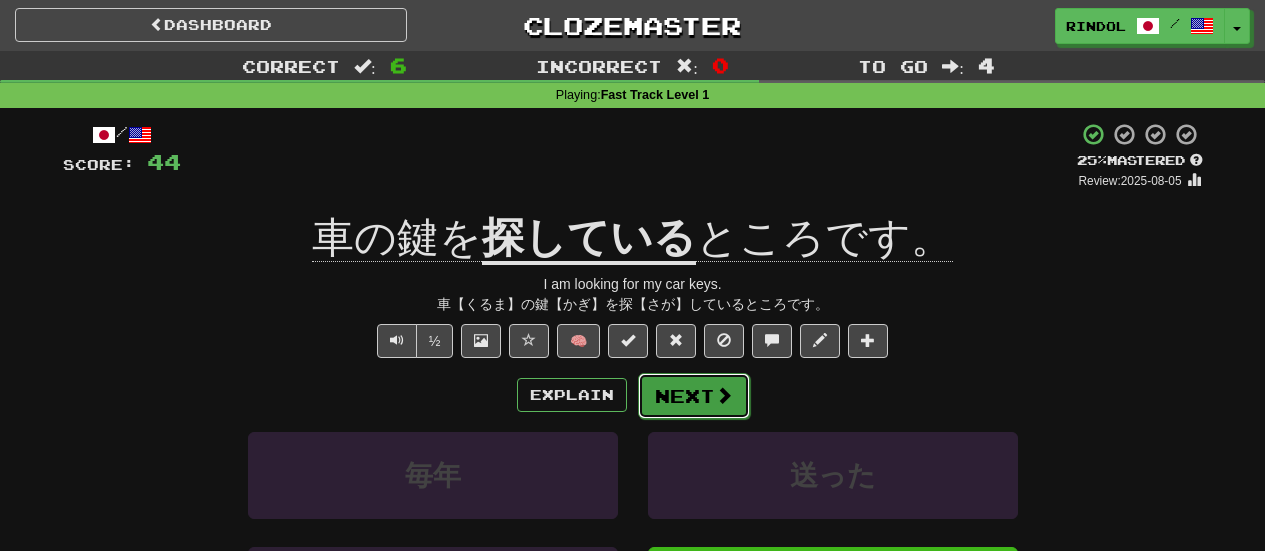 click on "Next" at bounding box center (694, 396) 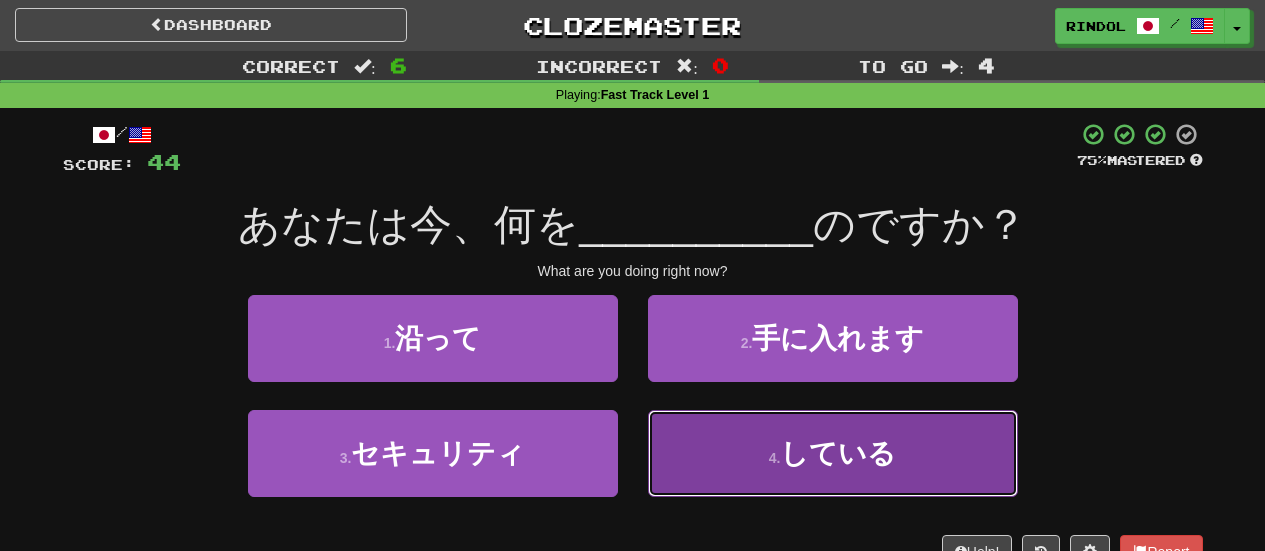 click on "4 .  している" at bounding box center (833, 453) 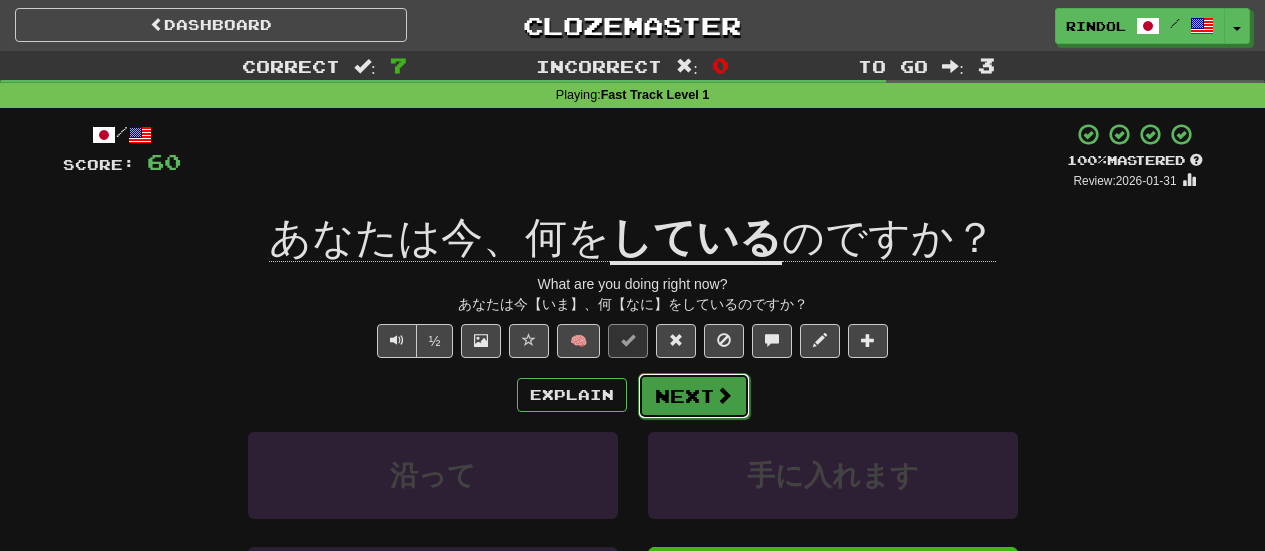 click on "Next" at bounding box center [694, 396] 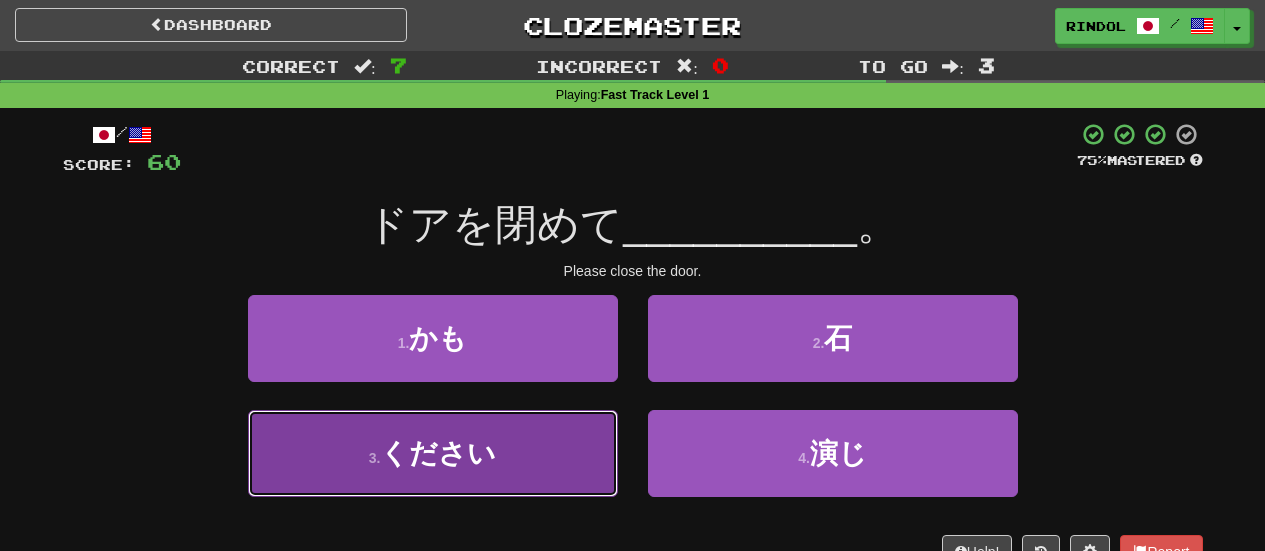 click on "3 .  ください" at bounding box center [433, 453] 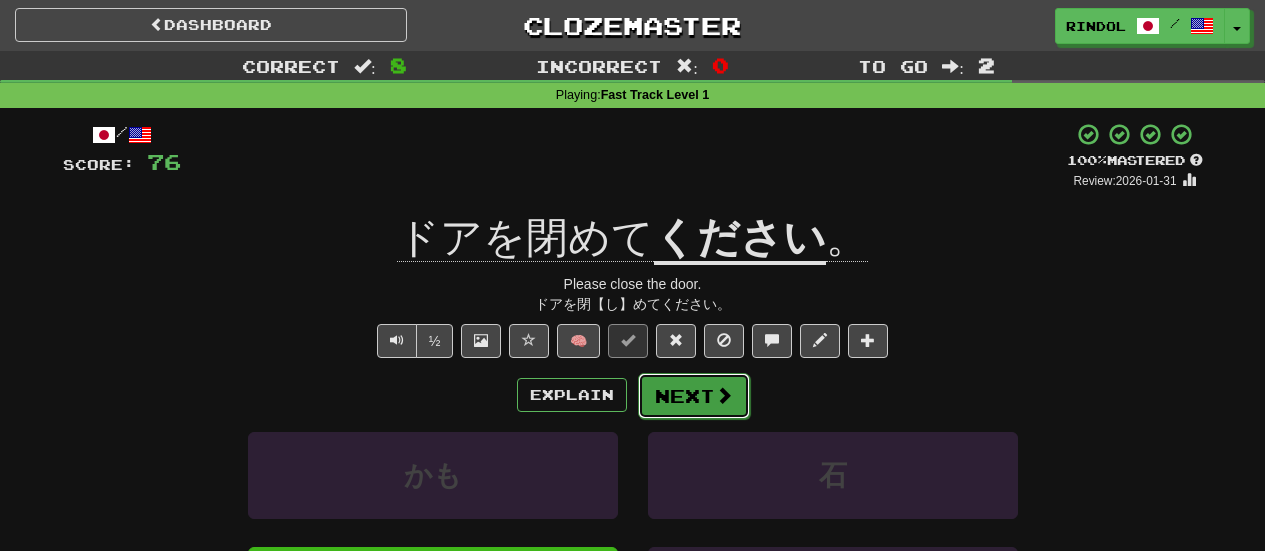 click at bounding box center (724, 395) 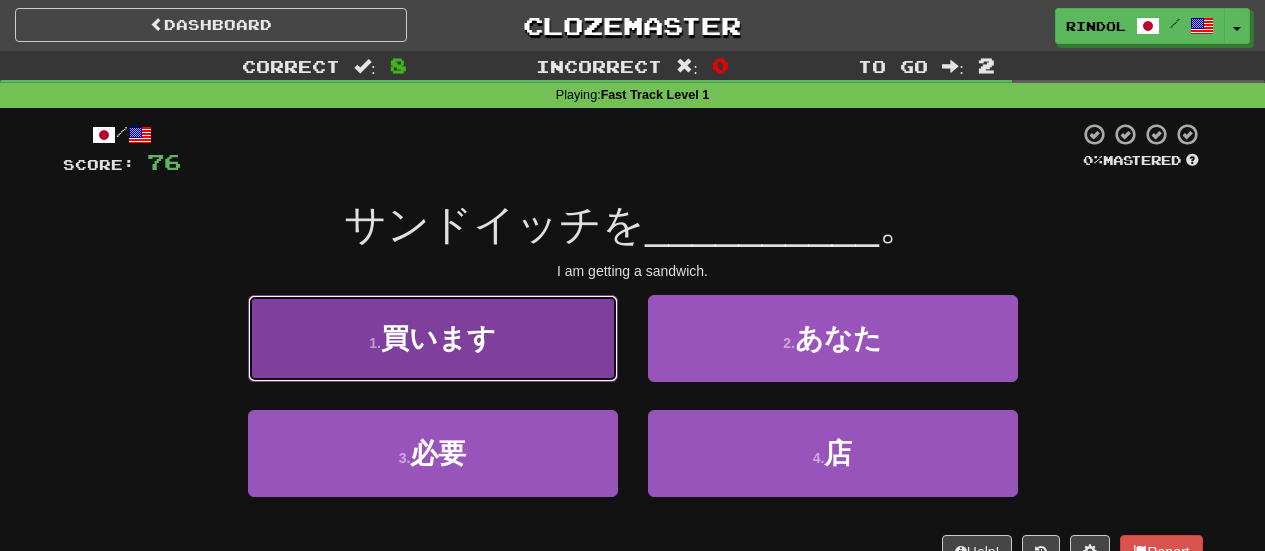 click on "1 .  買います" at bounding box center [433, 338] 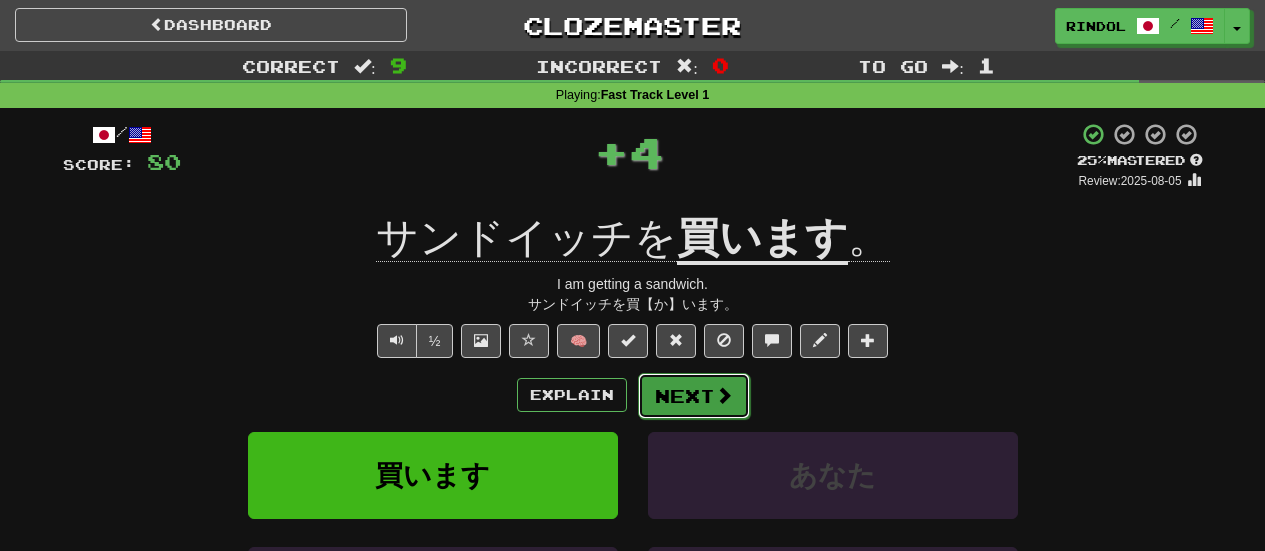 click on "Next" at bounding box center (694, 396) 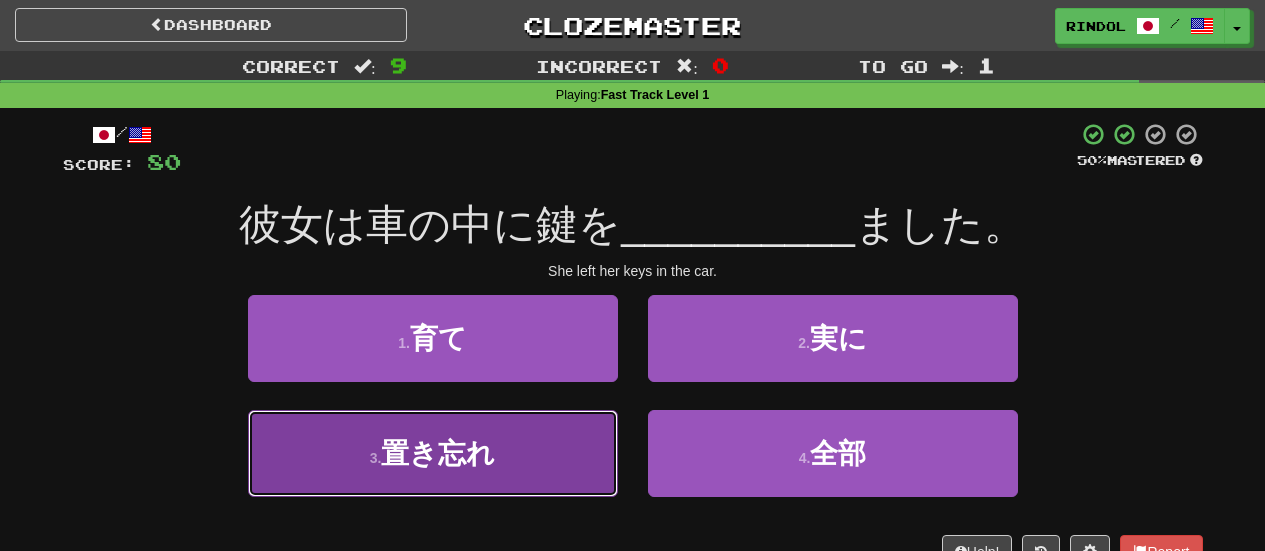 click on "3 .  置き忘れ" at bounding box center (433, 453) 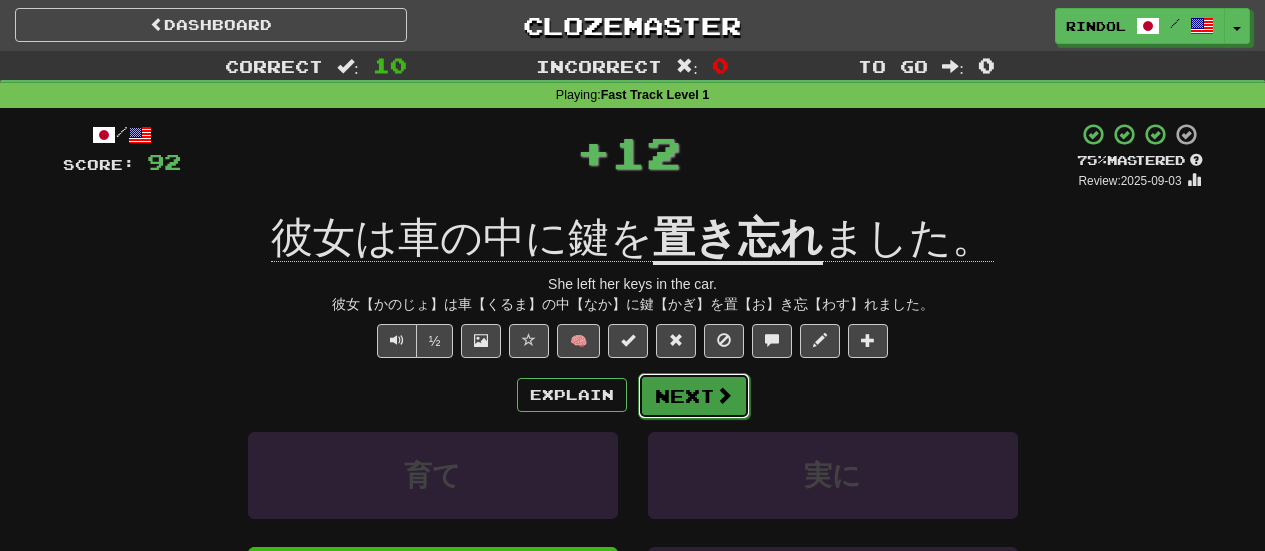 click on "Next" at bounding box center [694, 396] 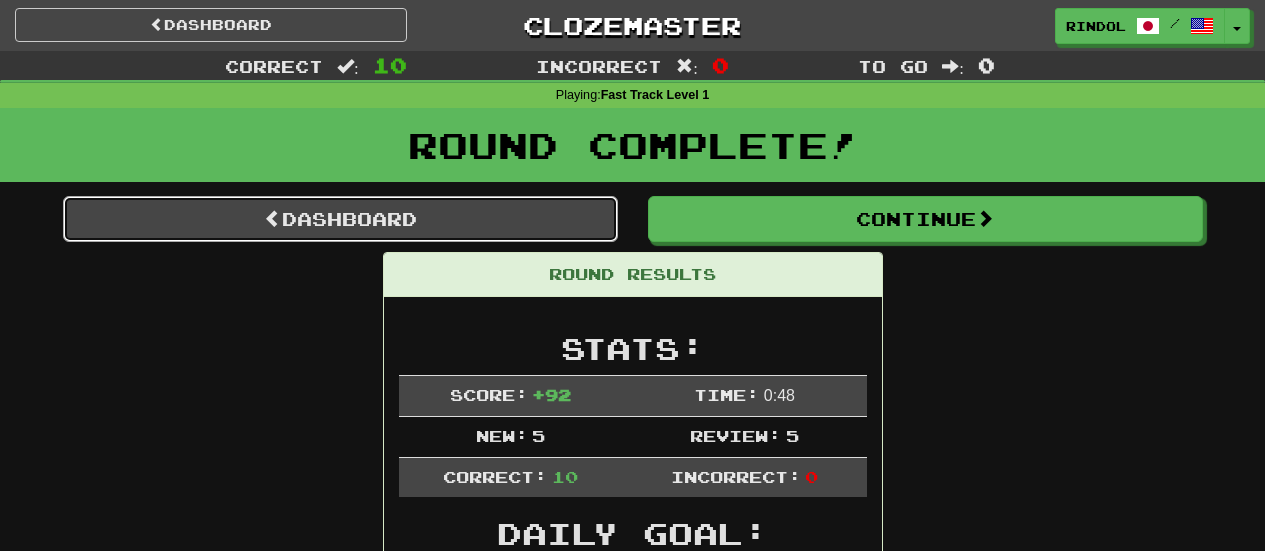 click on "Dashboard" at bounding box center (340, 219) 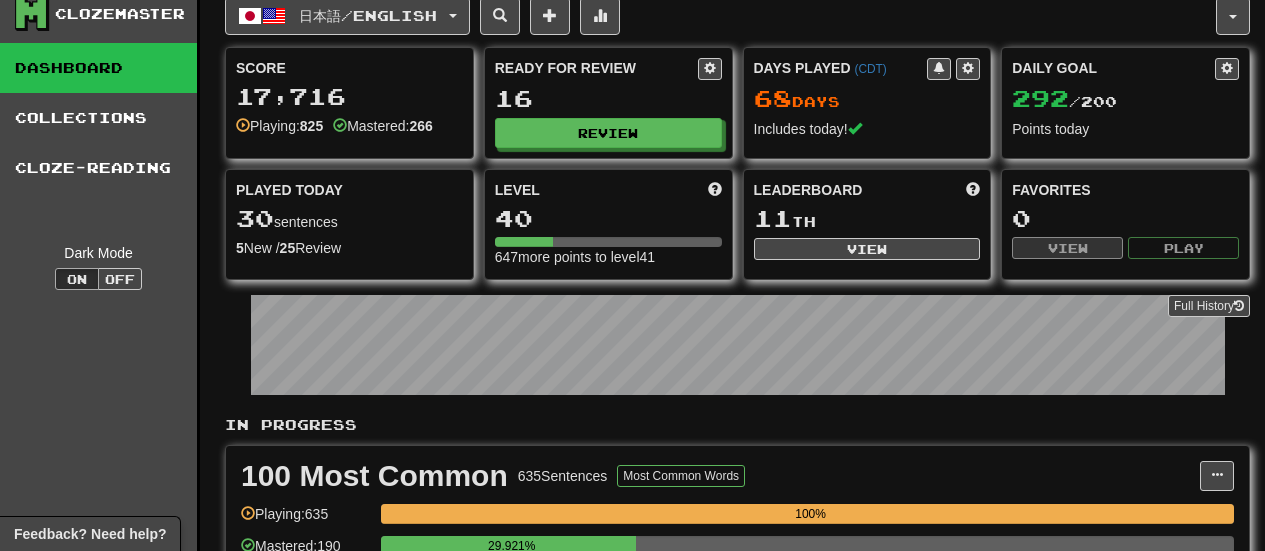 scroll, scrollTop: 302, scrollLeft: 0, axis: vertical 